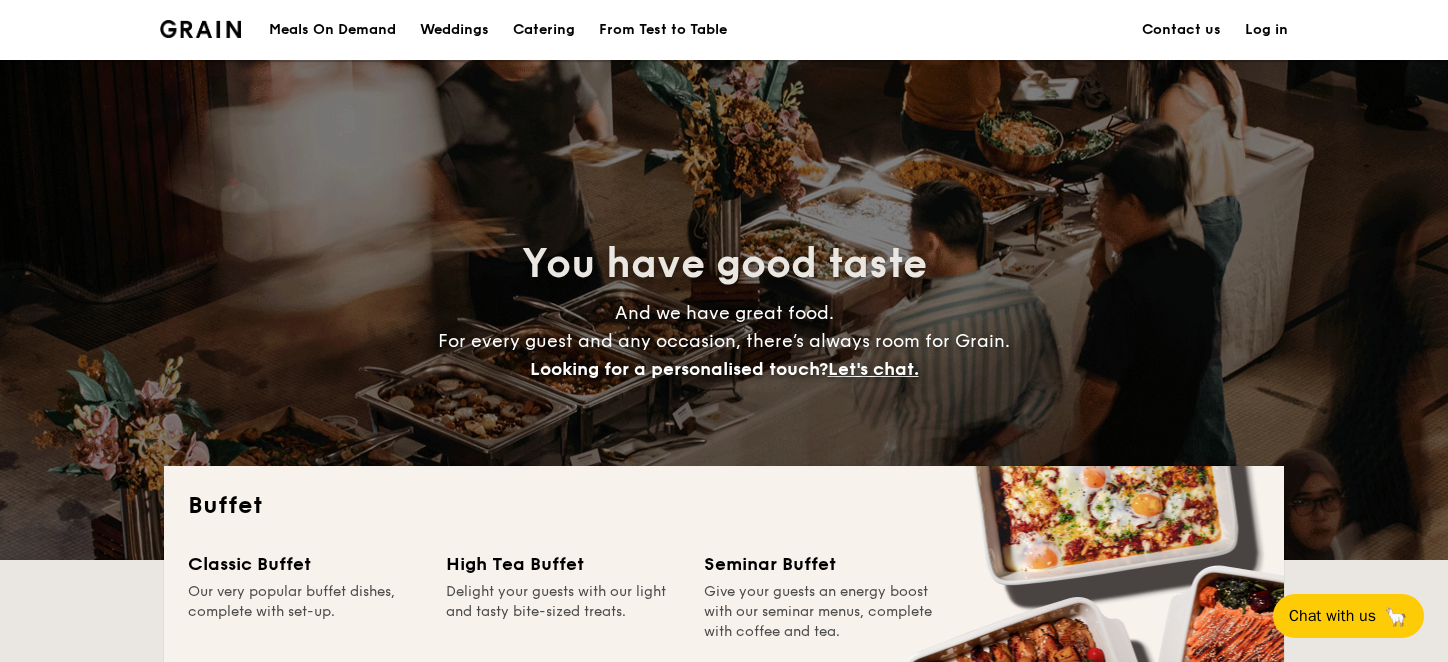 scroll, scrollTop: 400, scrollLeft: 0, axis: vertical 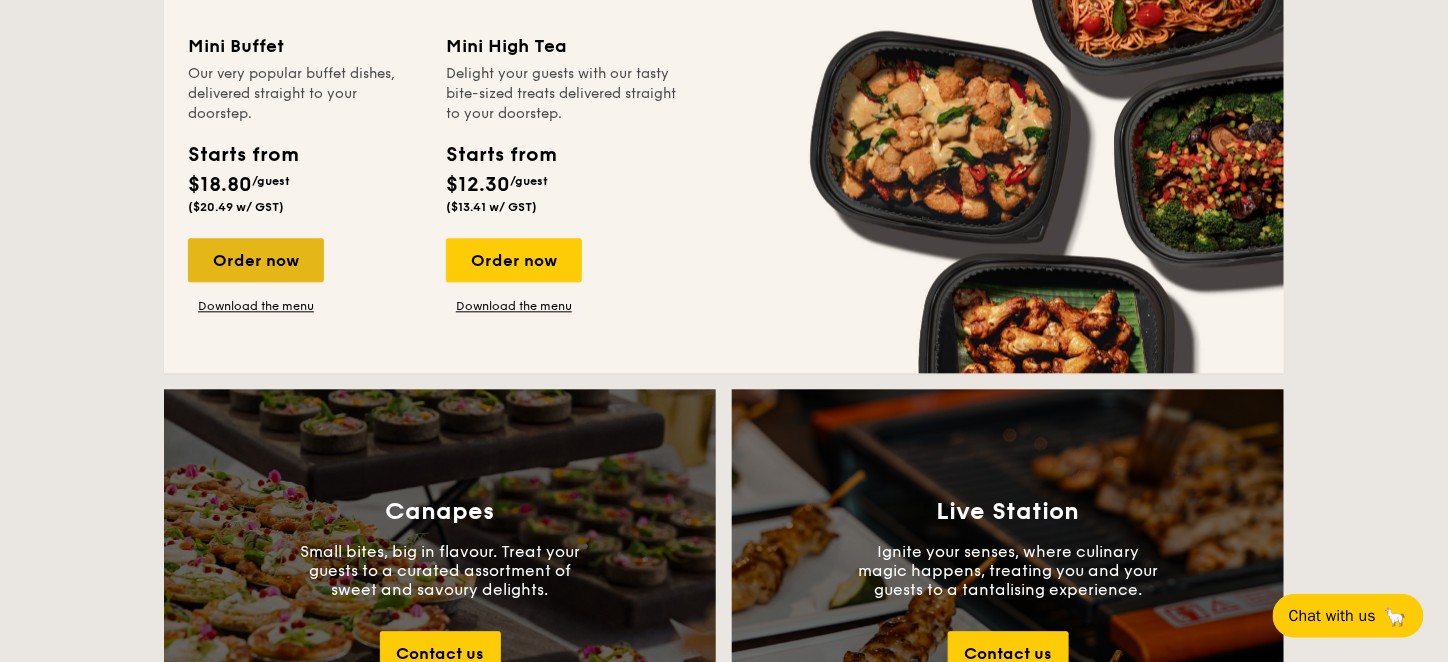 click on "Order now" at bounding box center [256, 260] 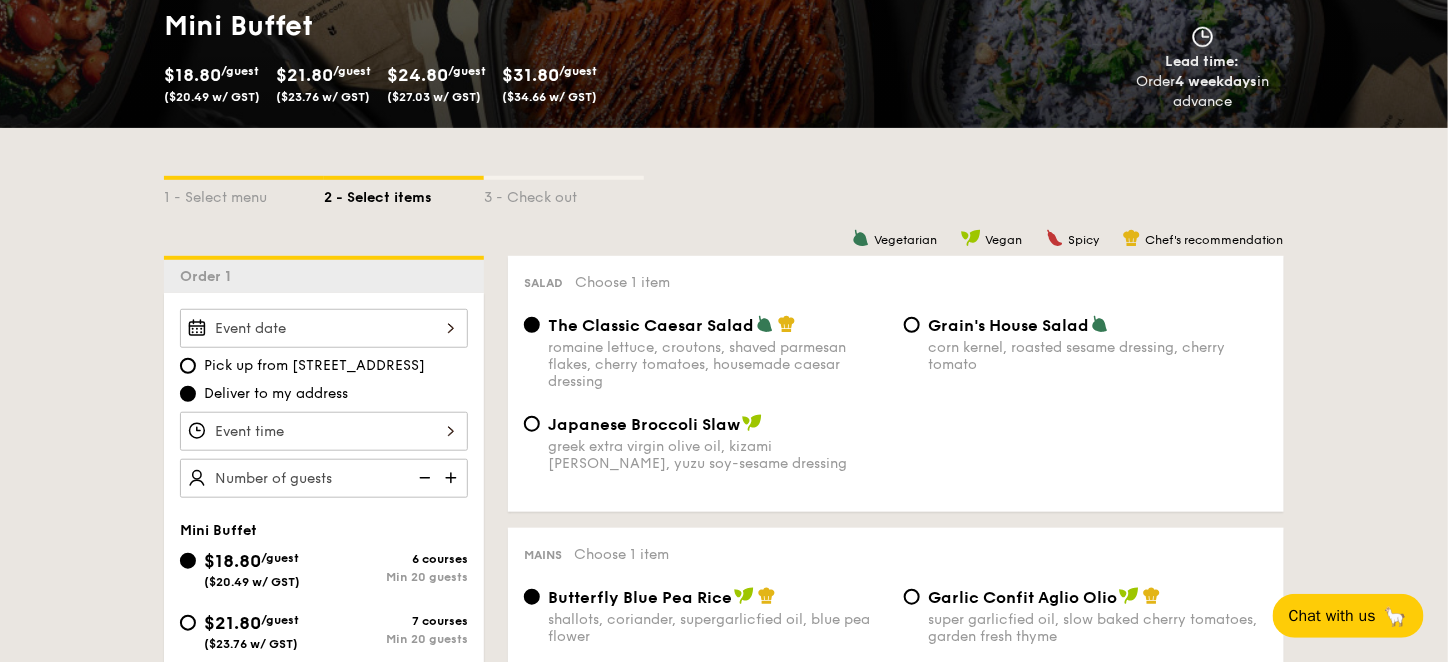 scroll, scrollTop: 400, scrollLeft: 0, axis: vertical 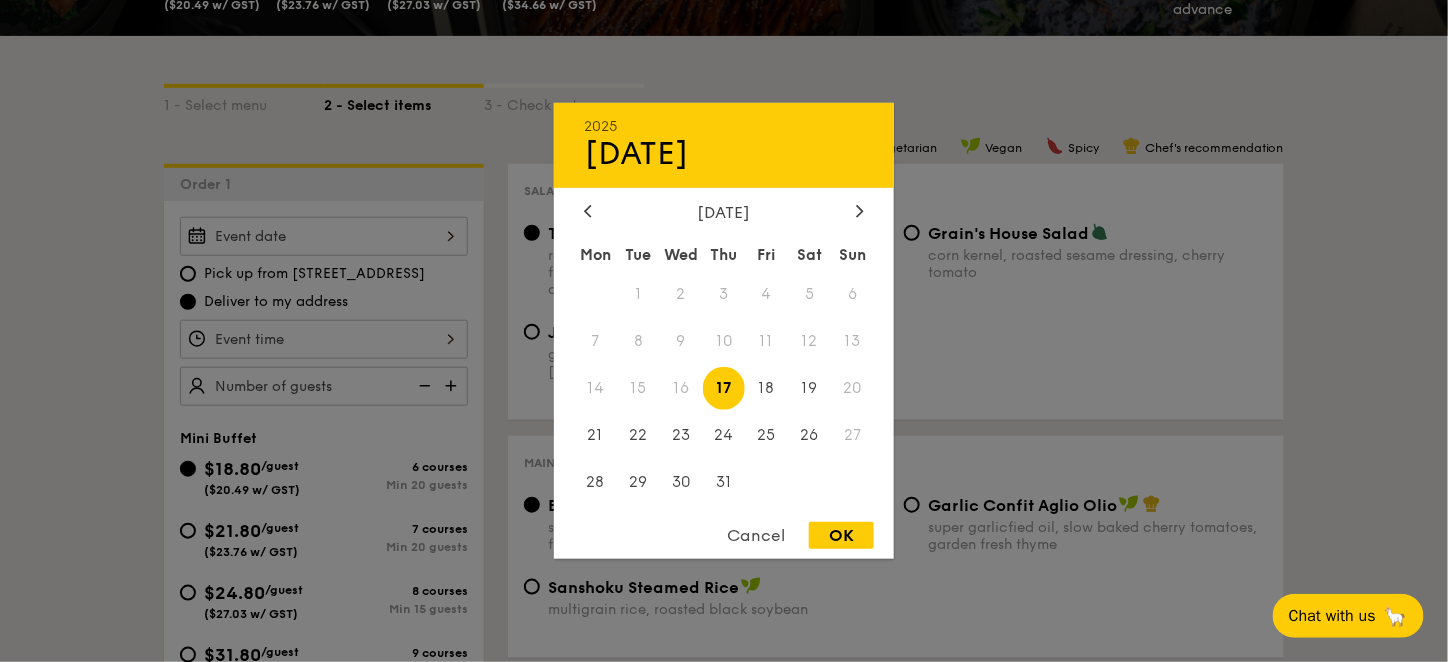 click on "2025   [DATE] [DATE] Tue Wed Thu Fri Sat Sun   1 2 3 4 5 6 7 8 9 10 11 12 13 14 15 16 17 18 19 20 21 22 23 24 25 26 27 28 29 30 31     Cancel   OK" at bounding box center [324, 236] 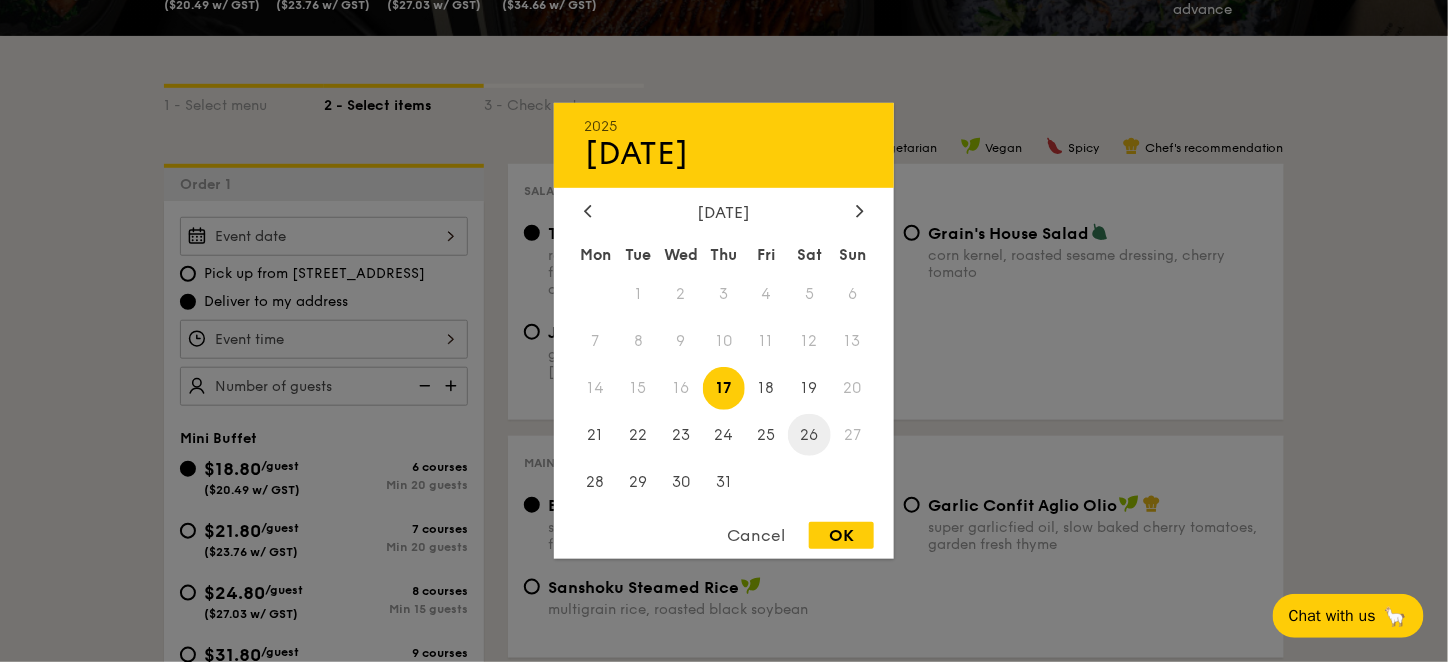 click on "26" at bounding box center (809, 434) 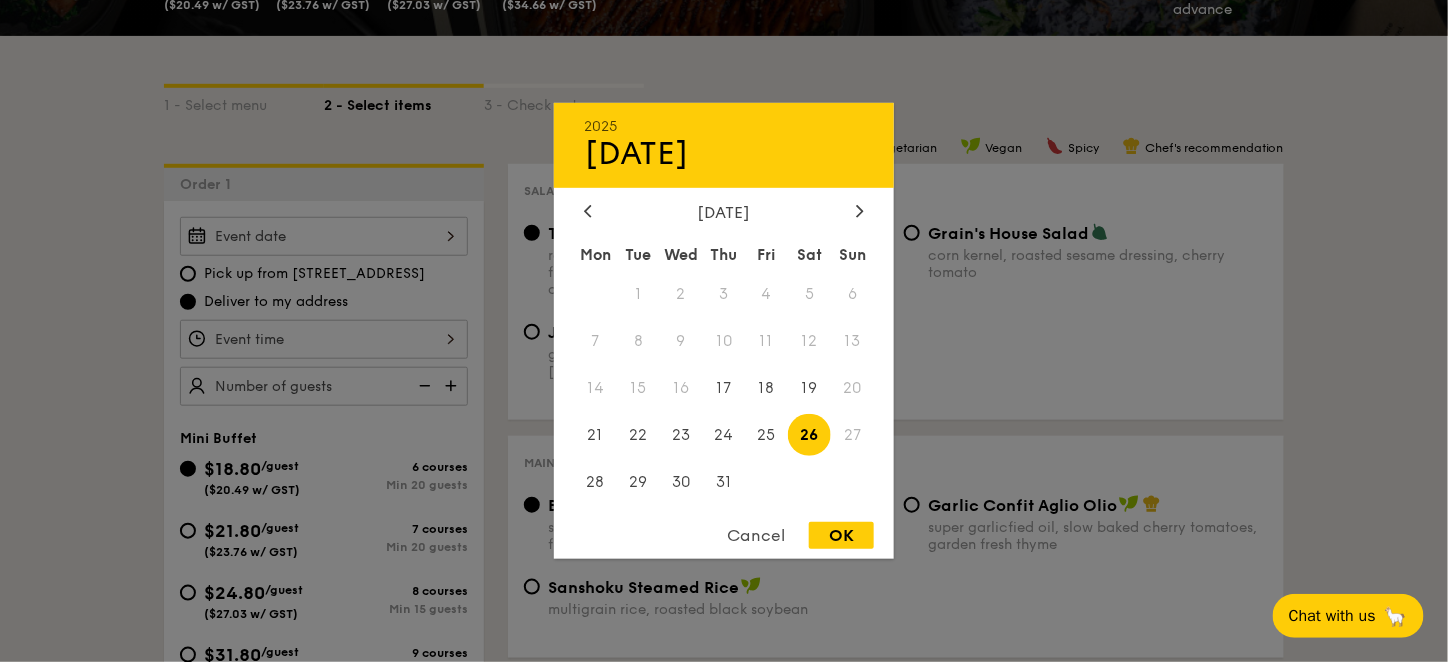 click at bounding box center [724, 331] 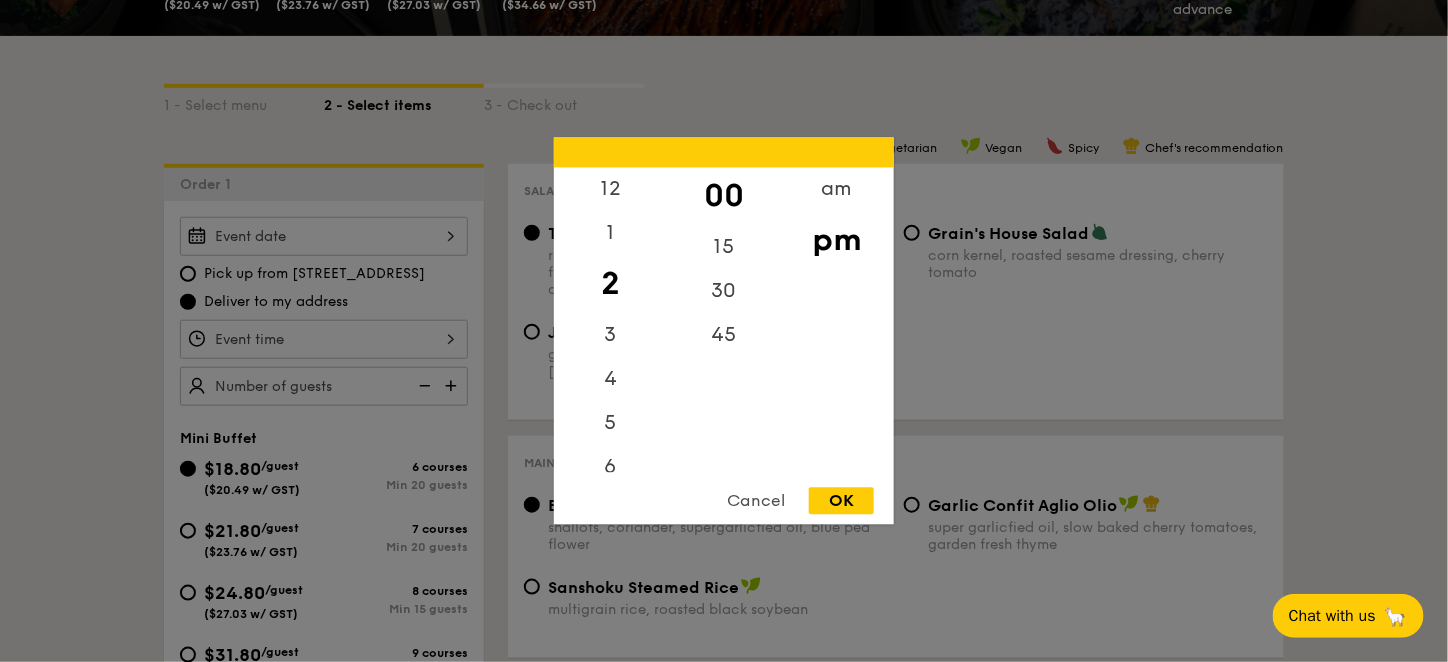 click on "12 1 2 3 4 5 6 7 8 9 10 11   00 15 30 45   am   pm   Cancel   OK" at bounding box center [324, 339] 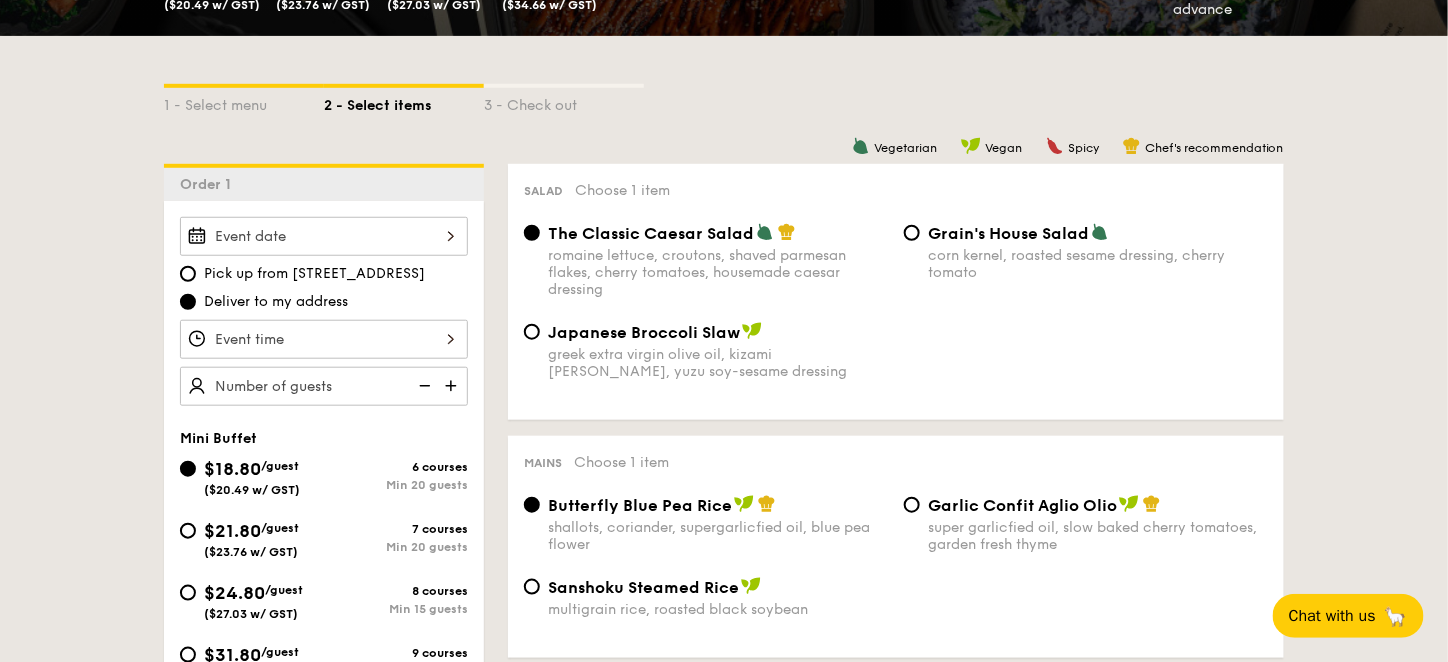 click on "Deliver to my address" at bounding box center (324, 302) 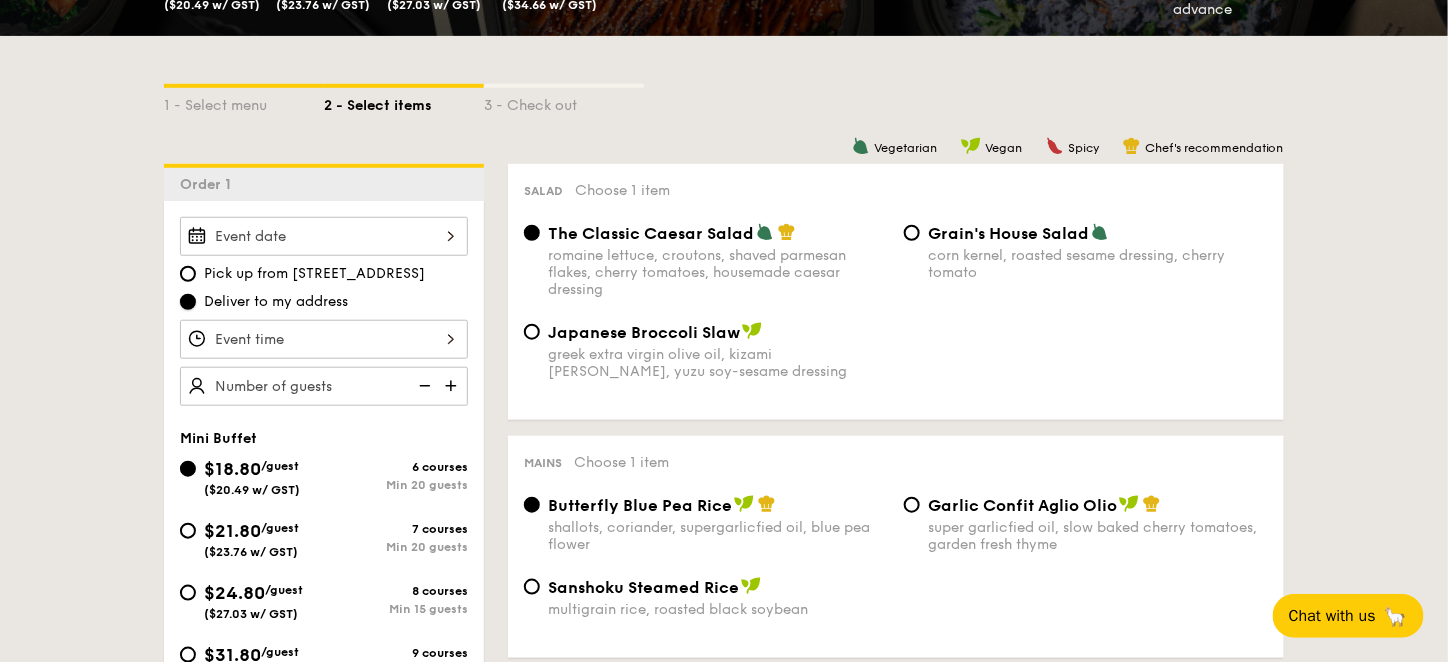 click on "Deliver to my address" at bounding box center [188, 302] 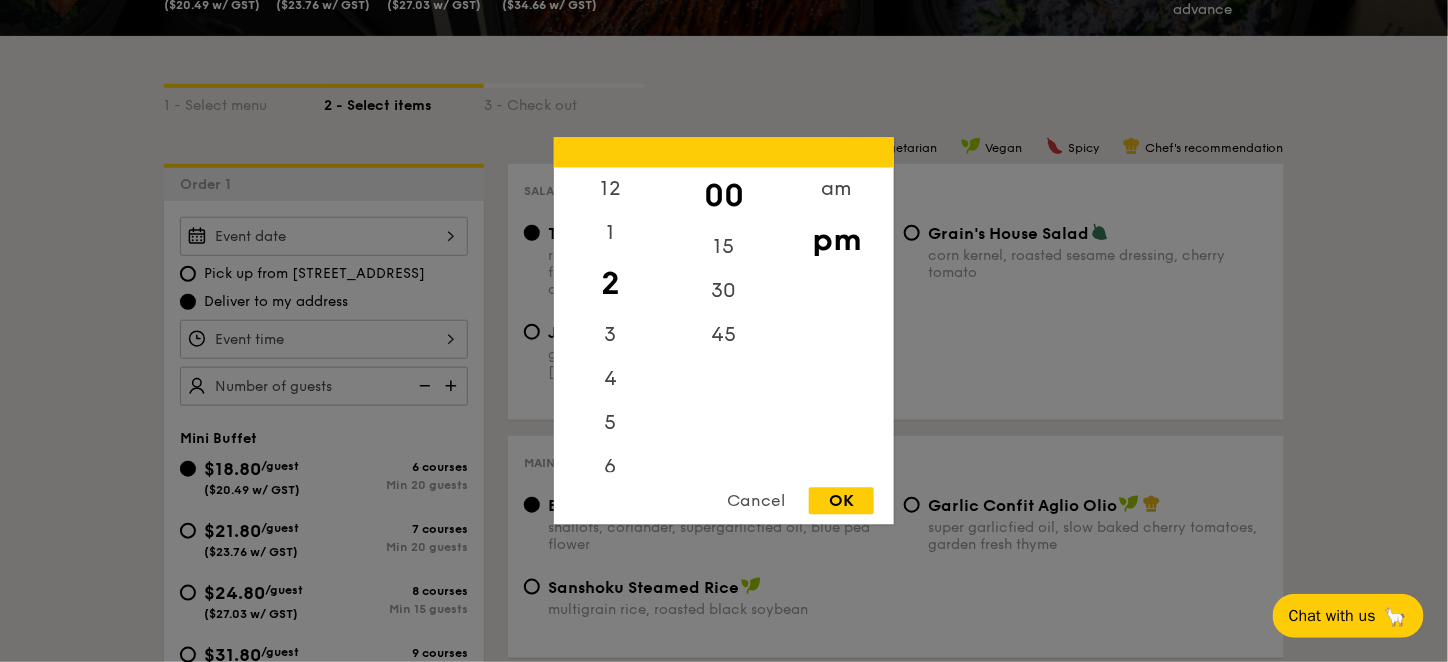 click on "12 1 2 3 4 5 6 7 8 9 10 11   00 15 30 45   am   pm   Cancel   OK" at bounding box center [324, 339] 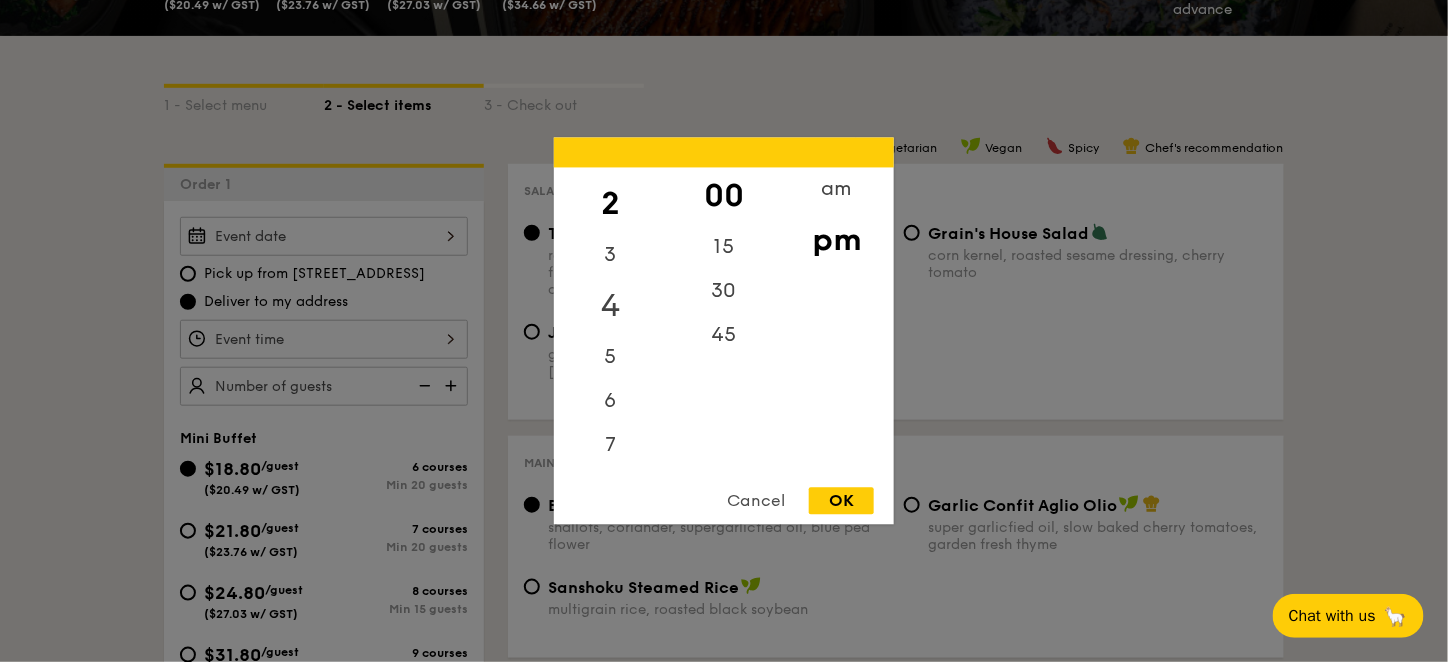 scroll, scrollTop: 194, scrollLeft: 0, axis: vertical 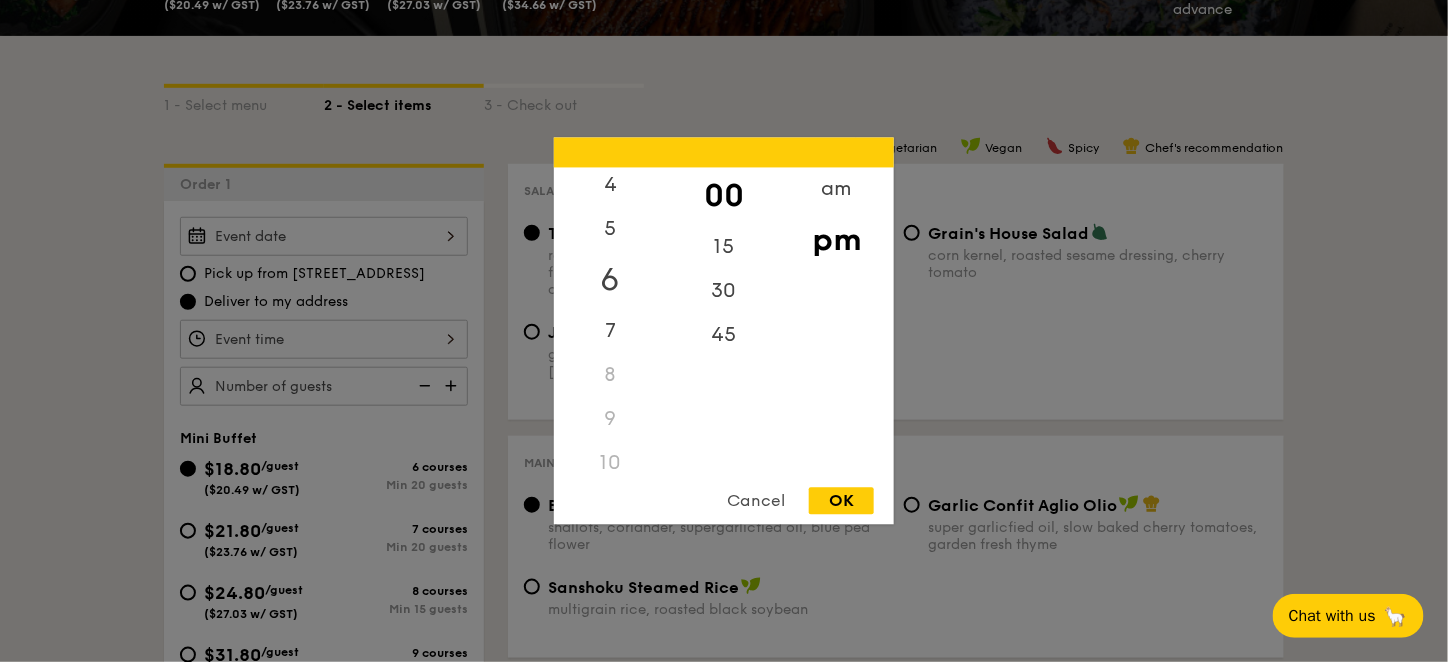click on "6" at bounding box center (610, 281) 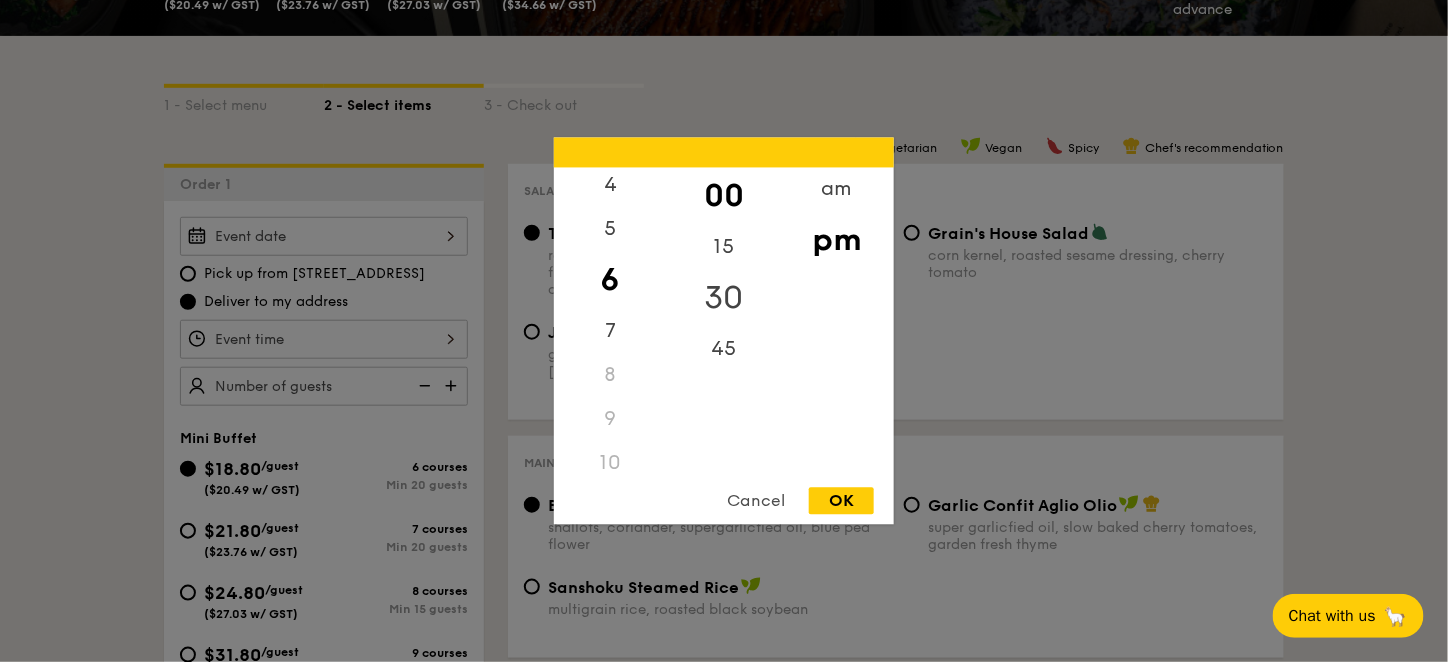 scroll, scrollTop: 180, scrollLeft: 0, axis: vertical 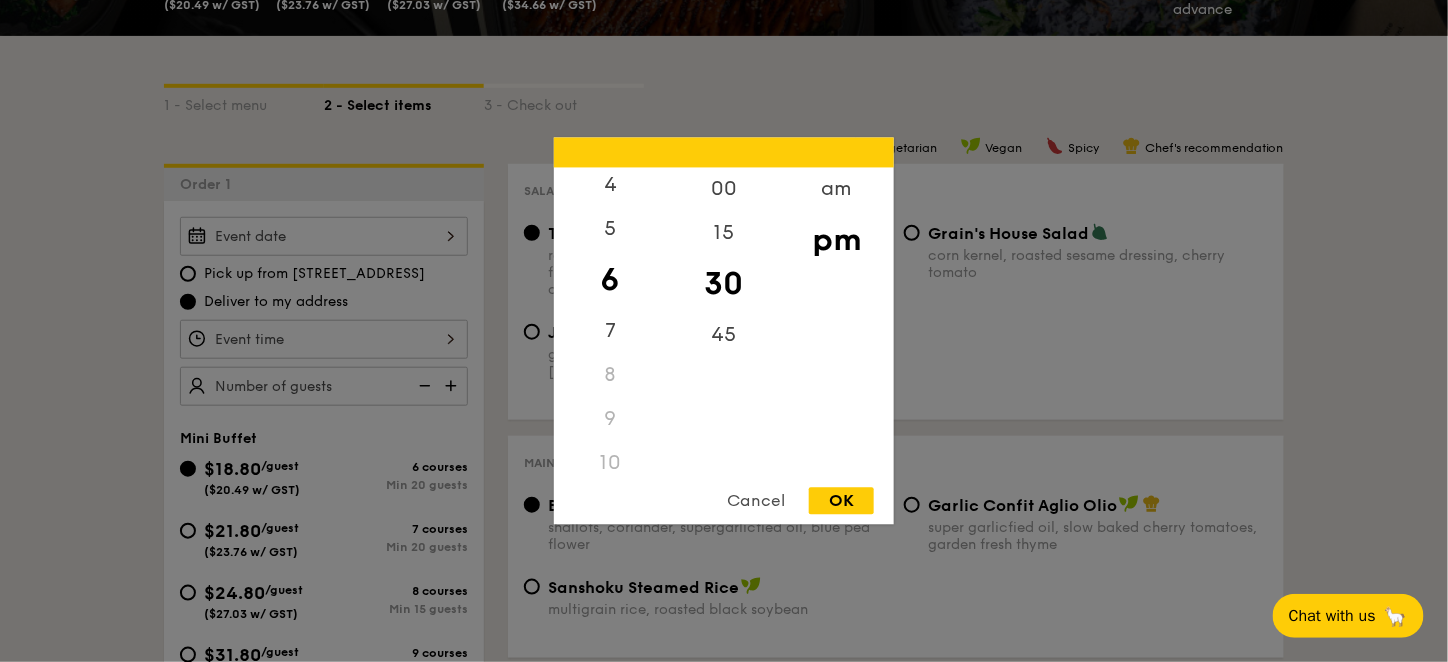 click on "OK" at bounding box center [841, 501] 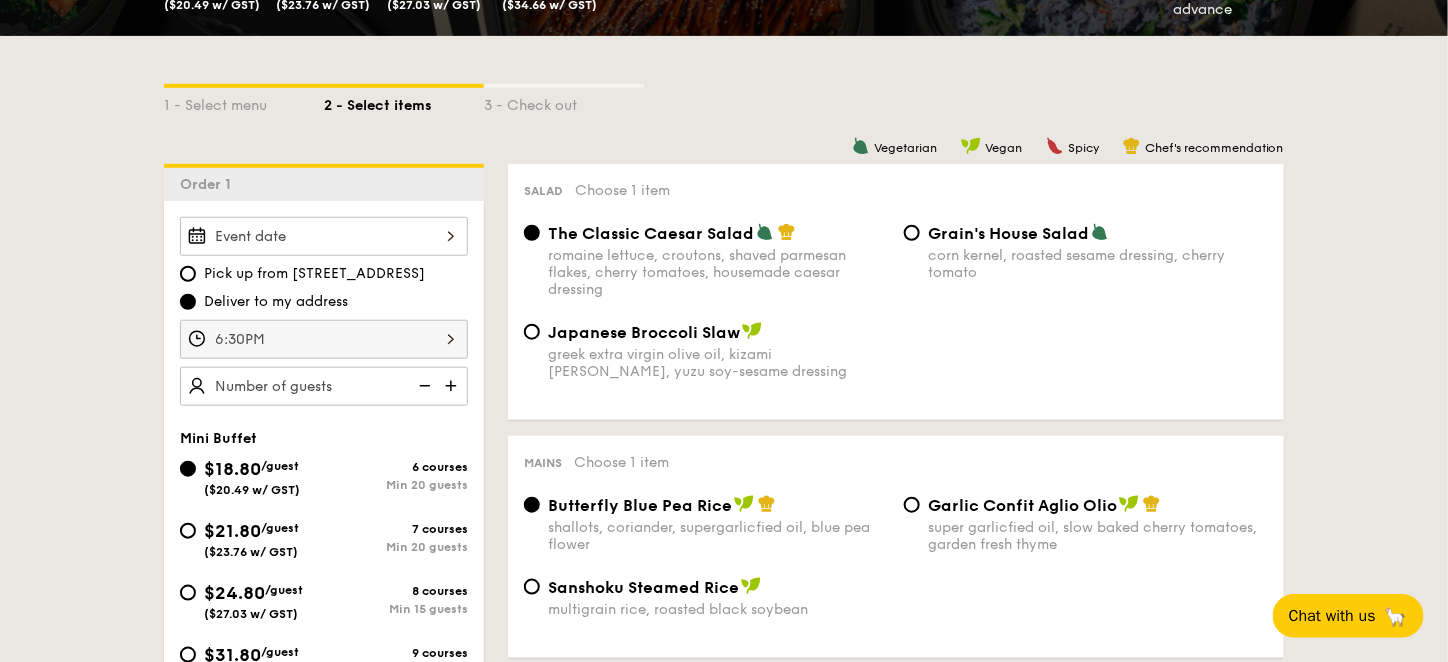 click at bounding box center (453, 386) 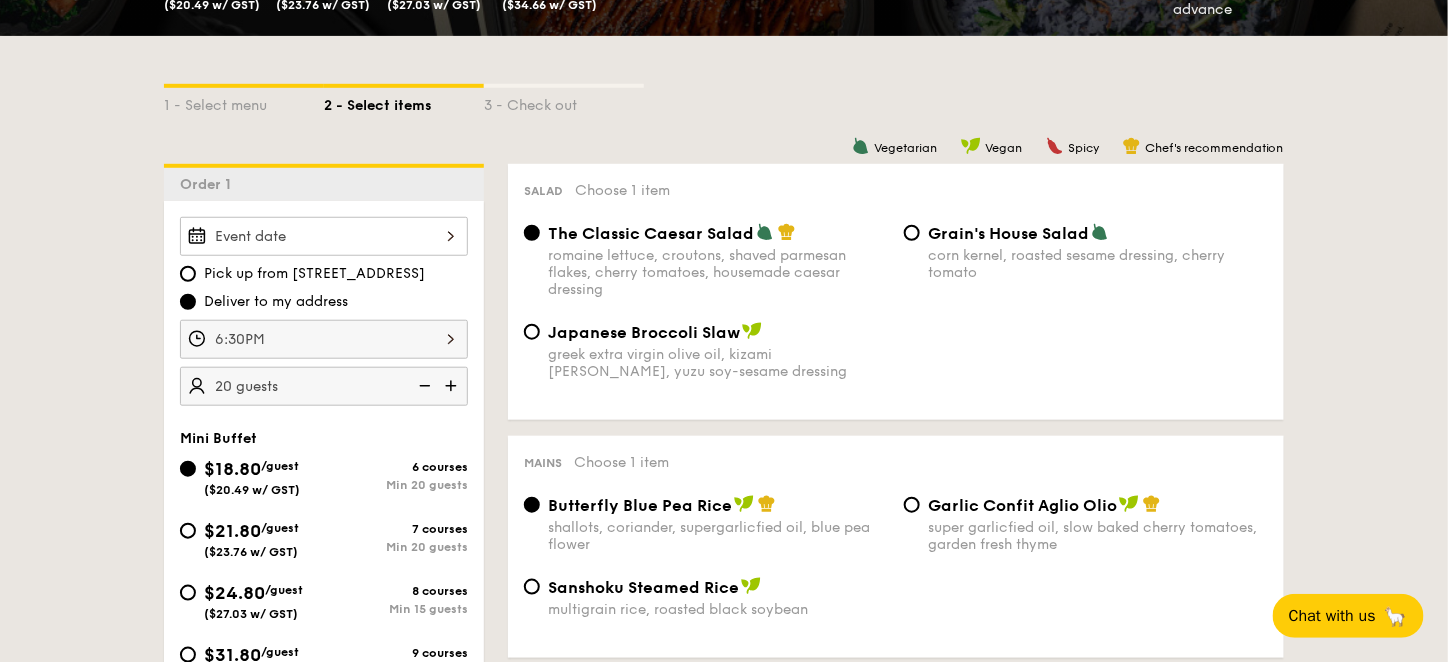click at bounding box center [423, 386] 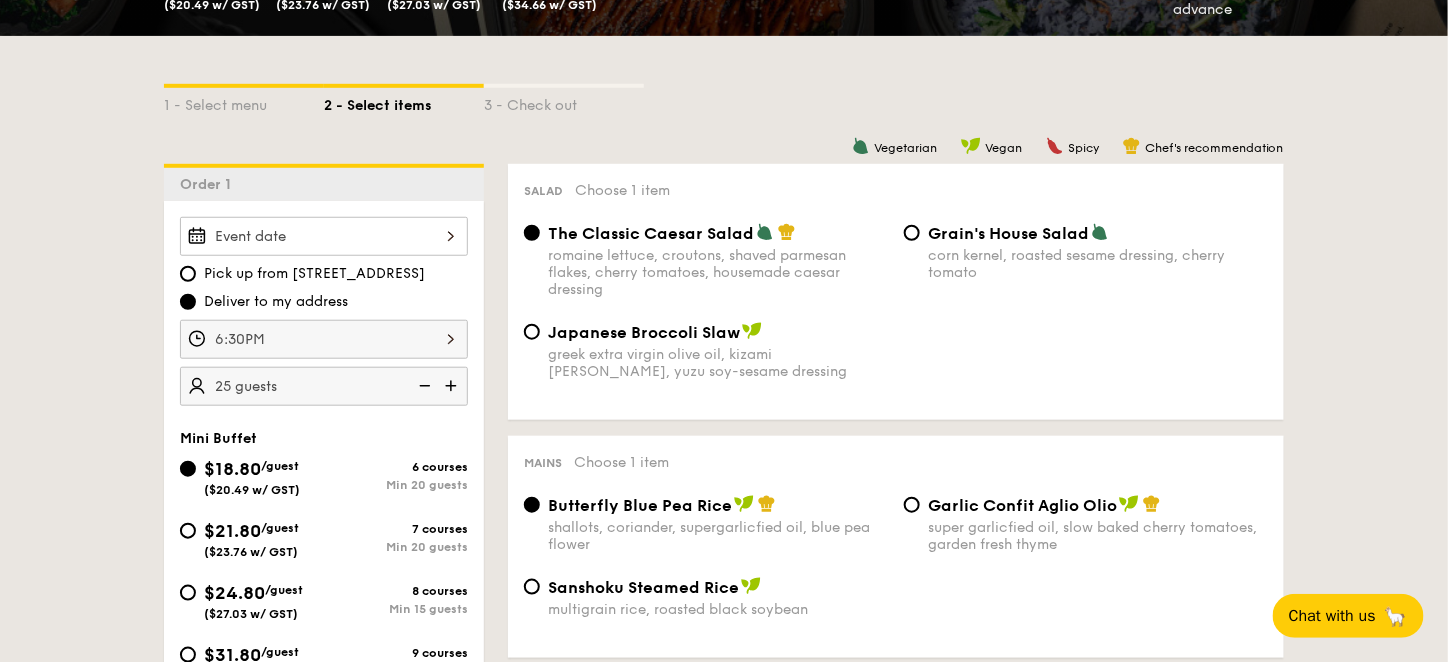 click at bounding box center [453, 386] 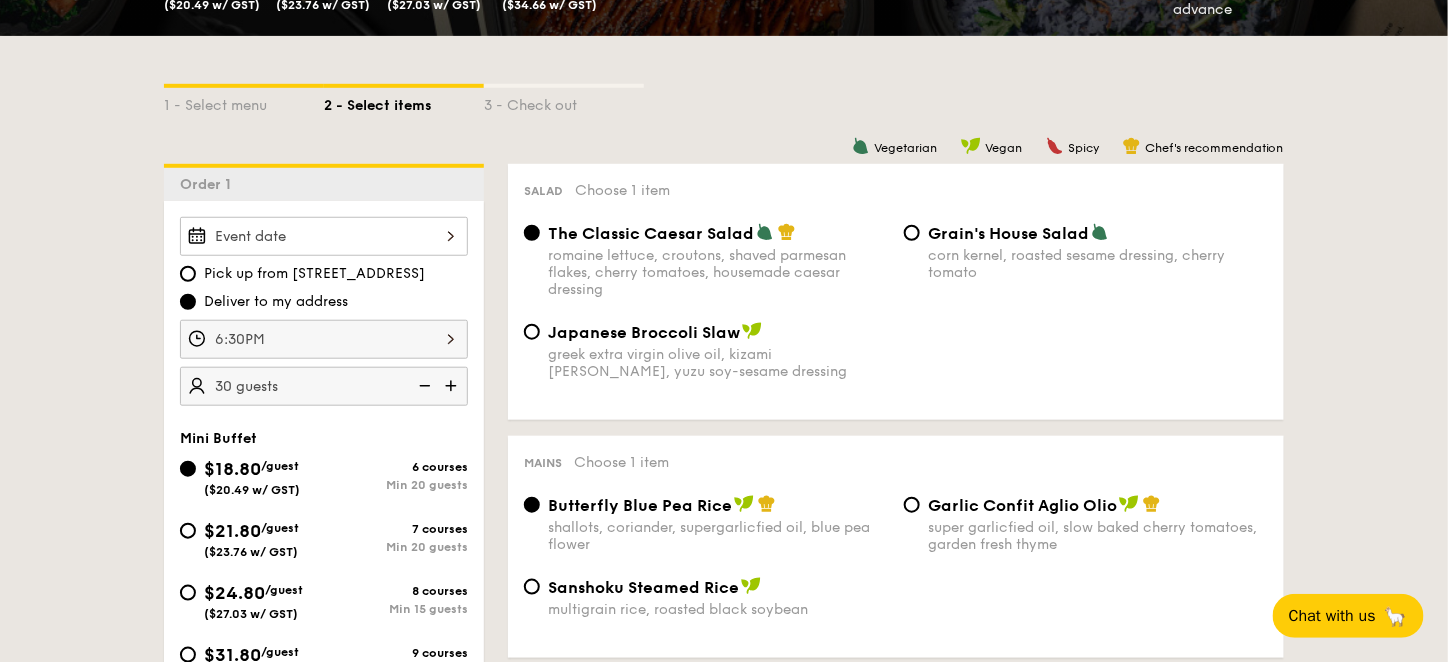 click at bounding box center [423, 386] 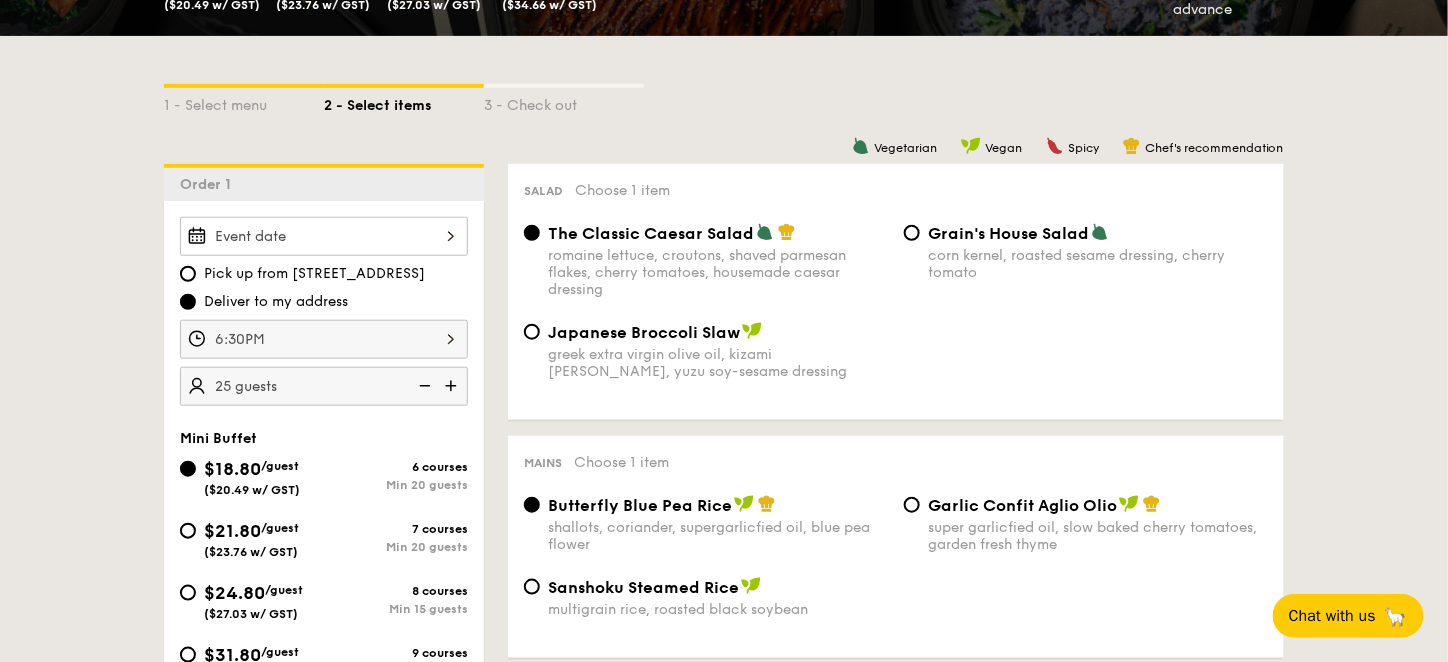 click at bounding box center [423, 386] 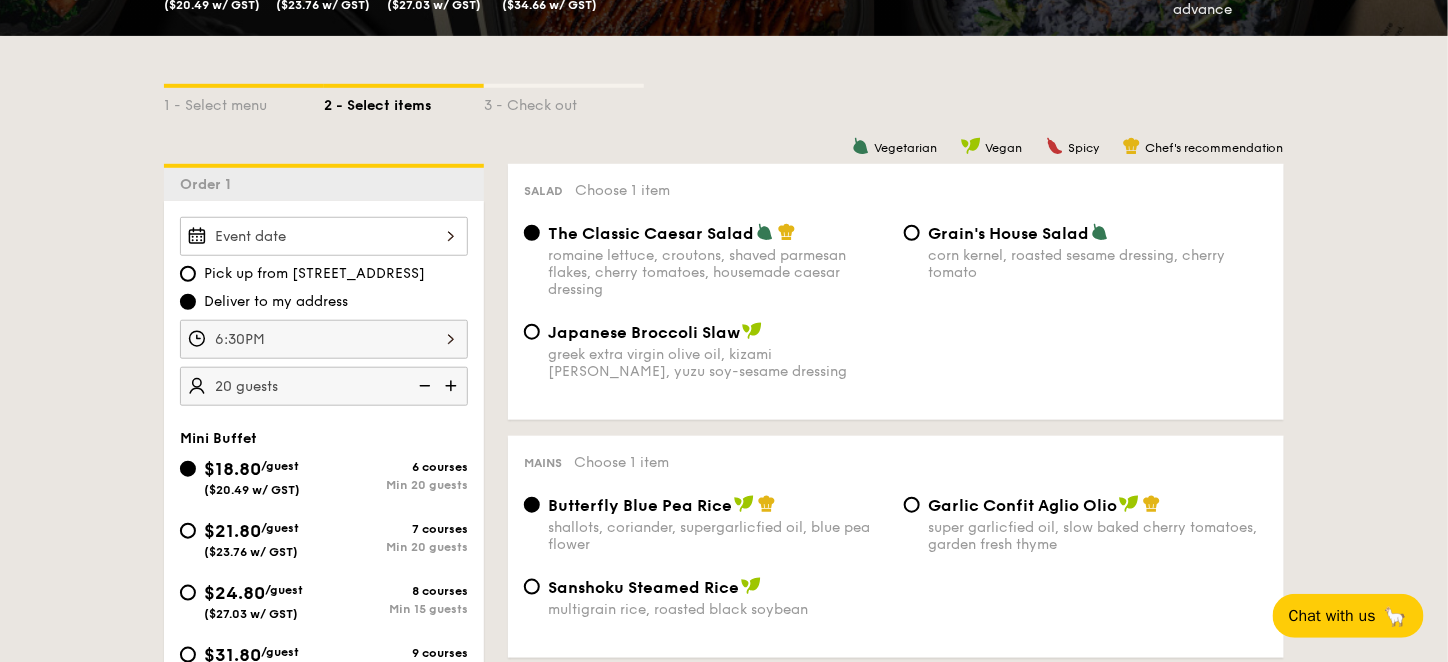click at bounding box center (423, 386) 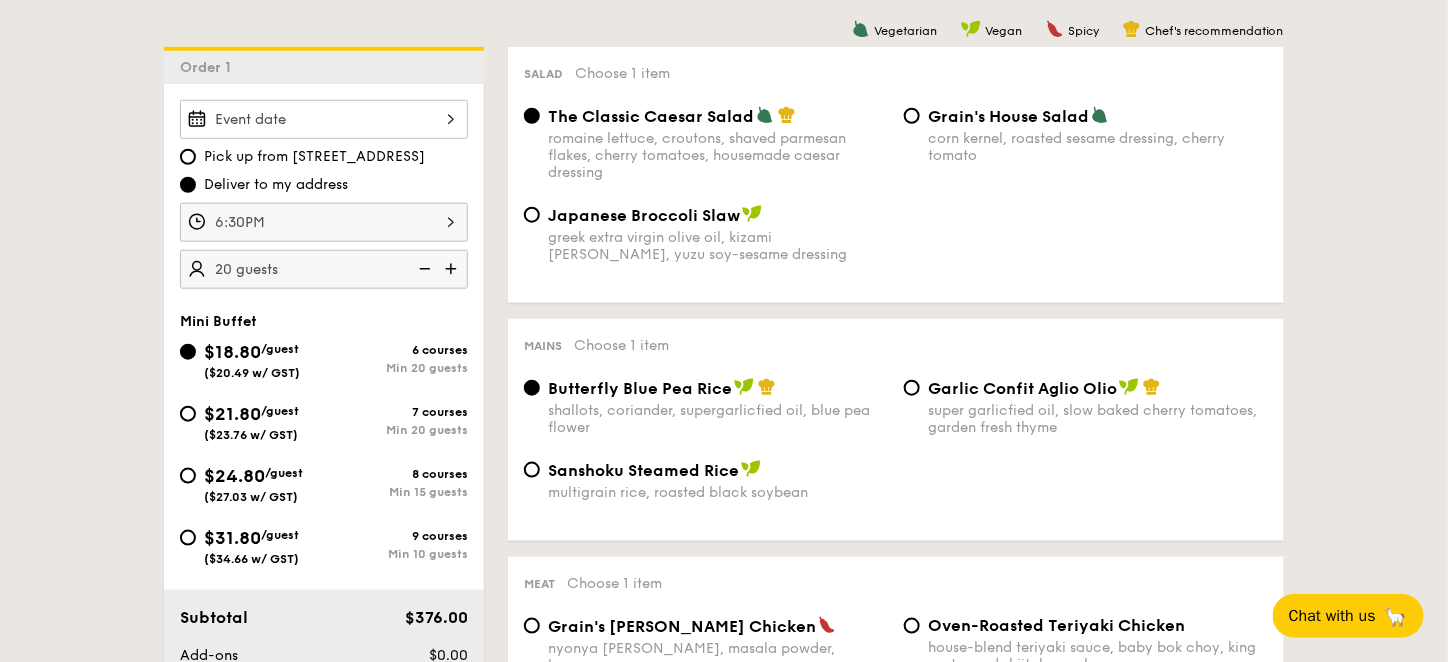 scroll, scrollTop: 600, scrollLeft: 0, axis: vertical 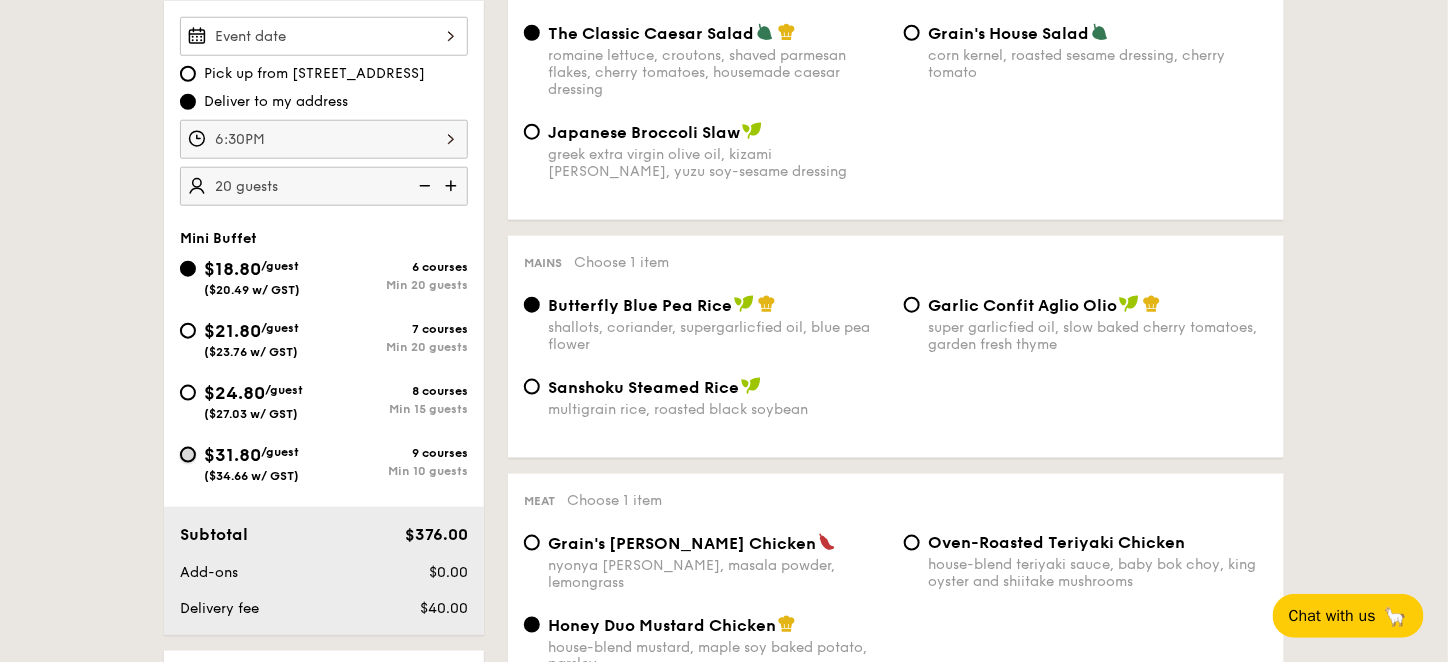 click on "$31.80
/guest
($34.66 w/ GST)
9 courses
Min 10 guests" at bounding box center (188, 455) 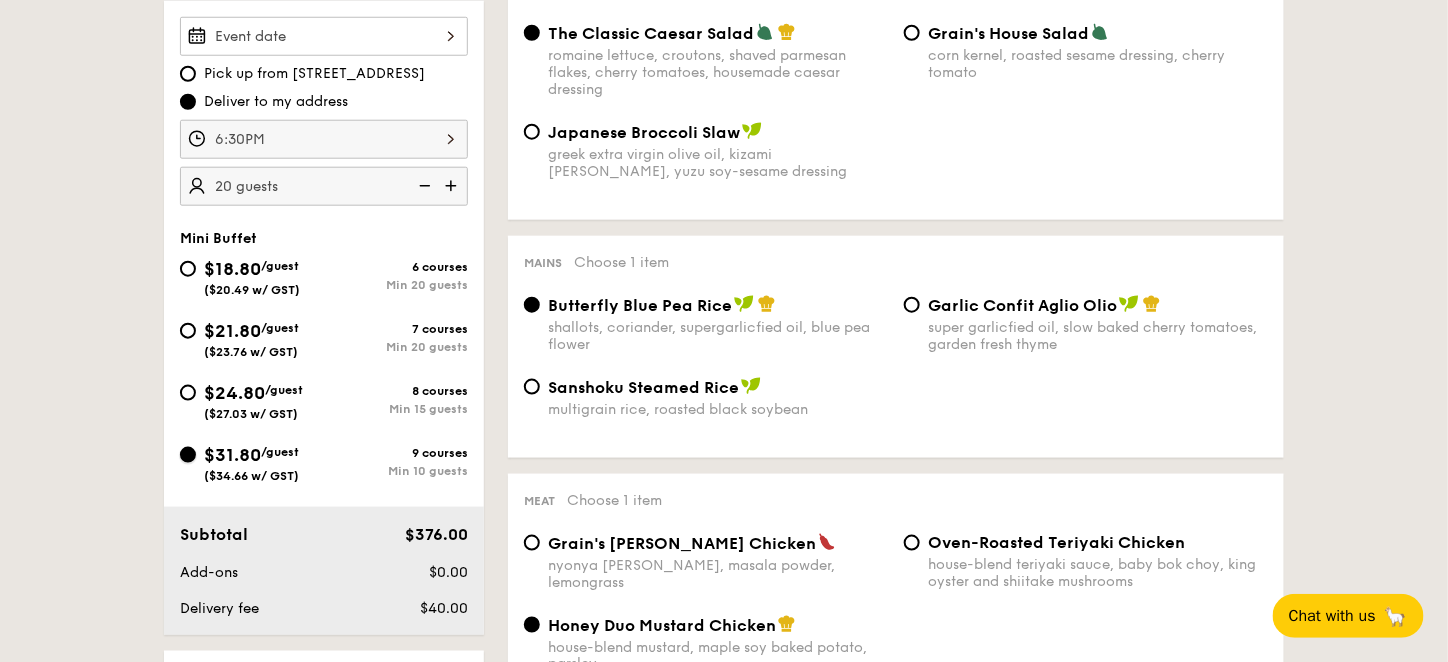 radio on "true" 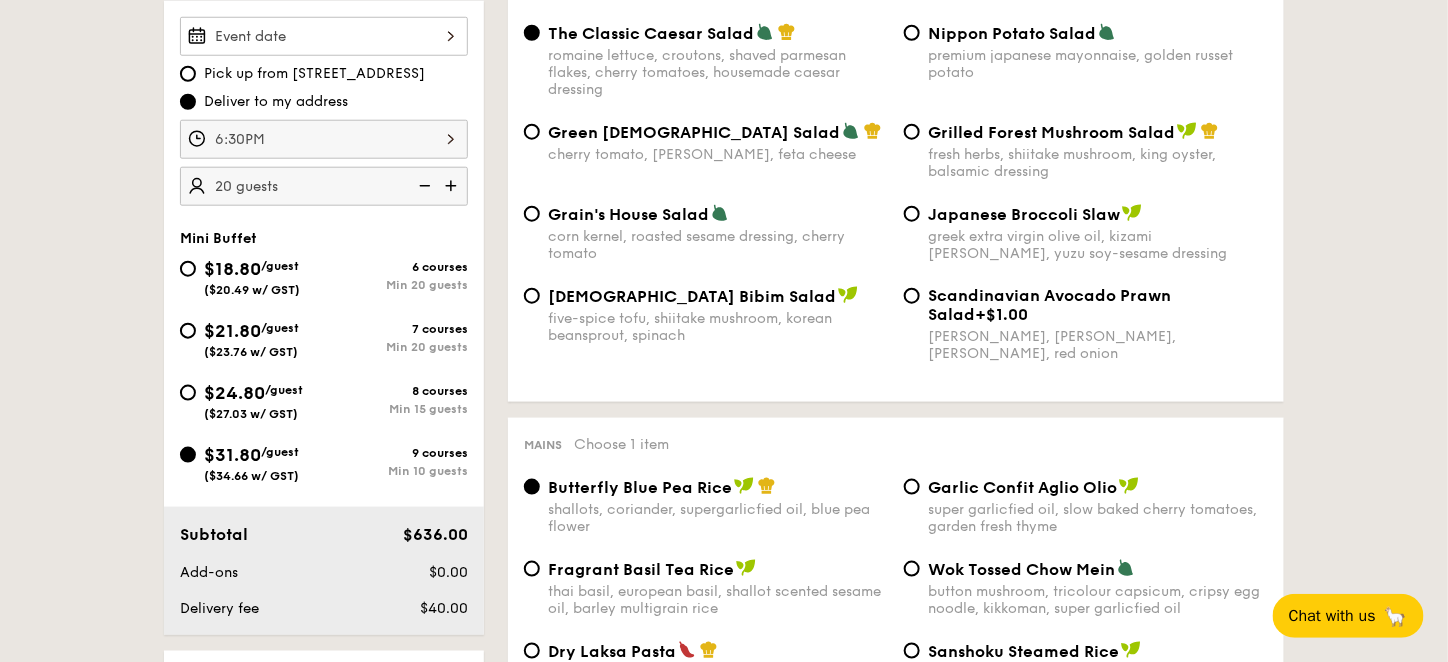 click at bounding box center (423, 186) 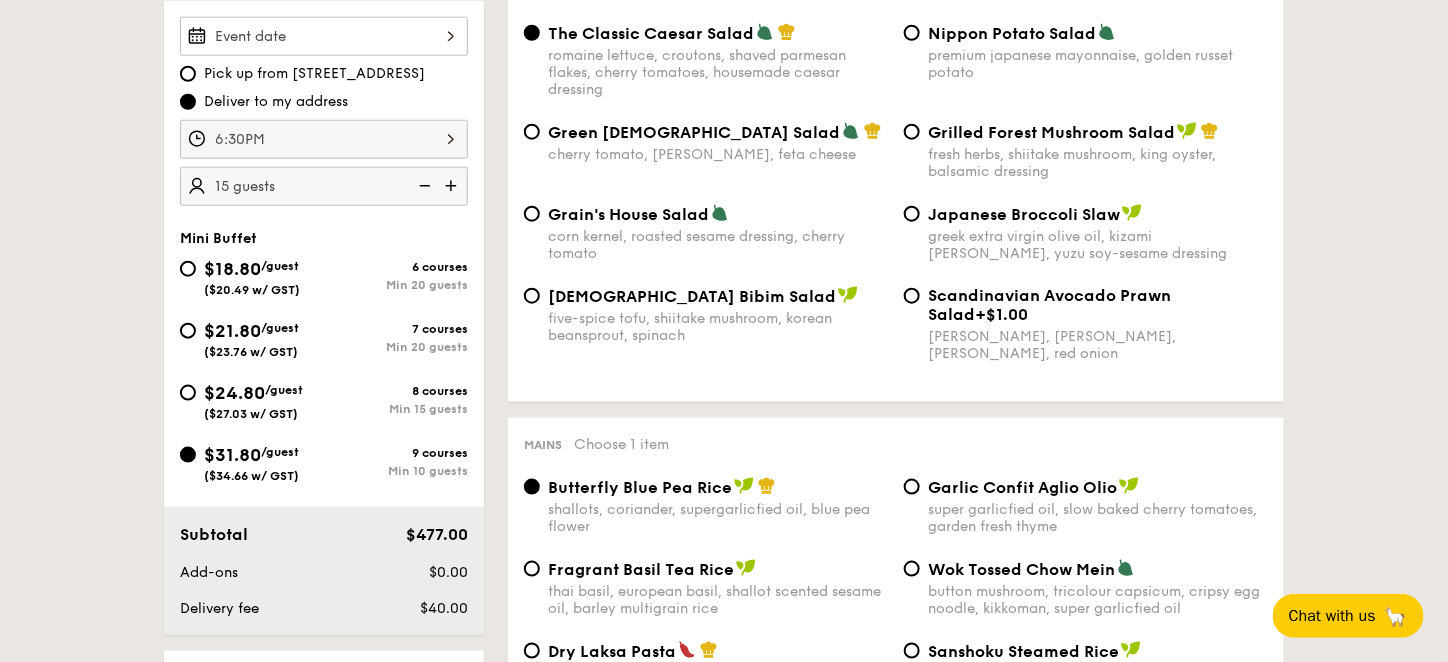 click at bounding box center [423, 186] 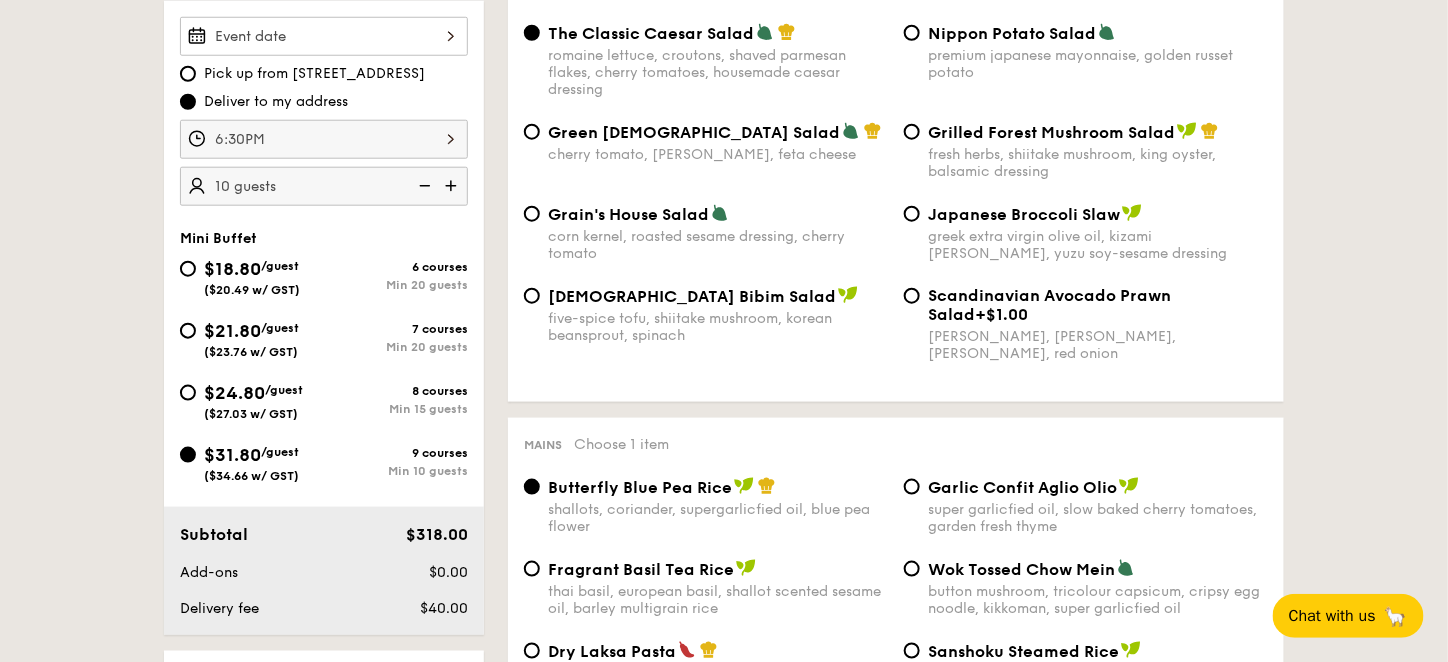 click at bounding box center [423, 186] 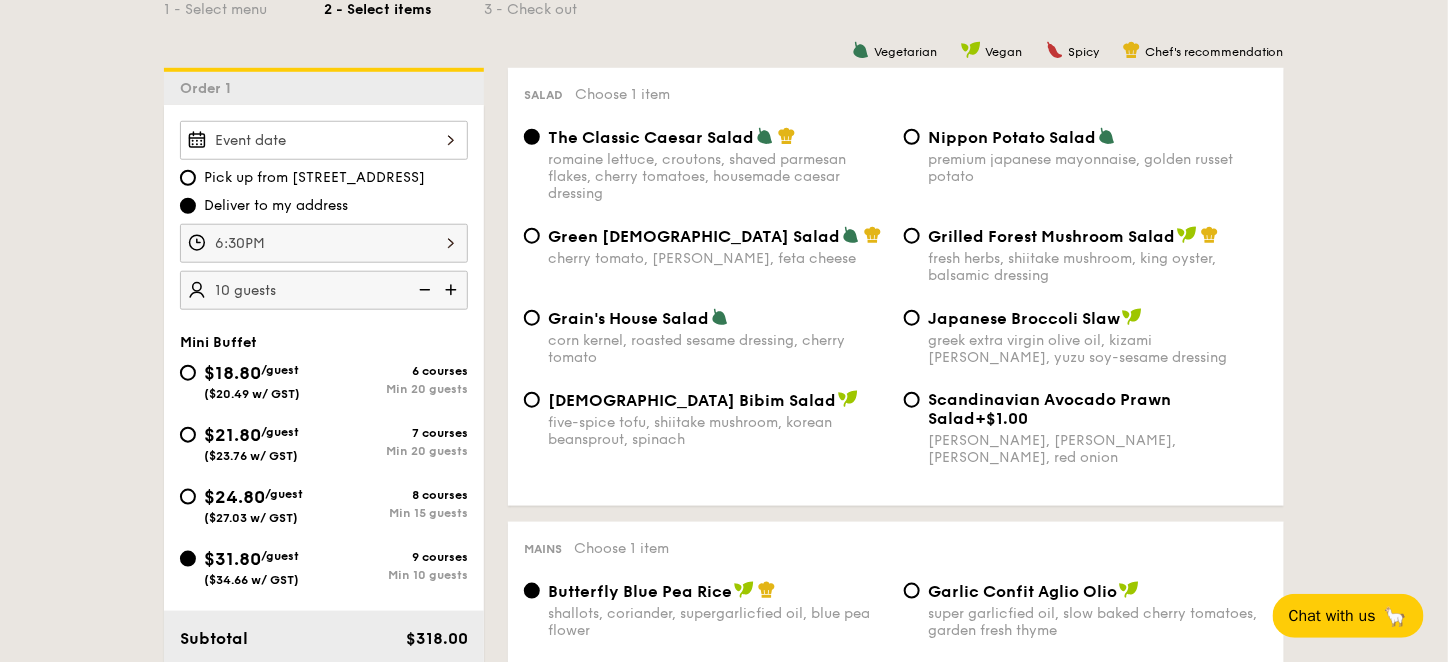 scroll, scrollTop: 500, scrollLeft: 0, axis: vertical 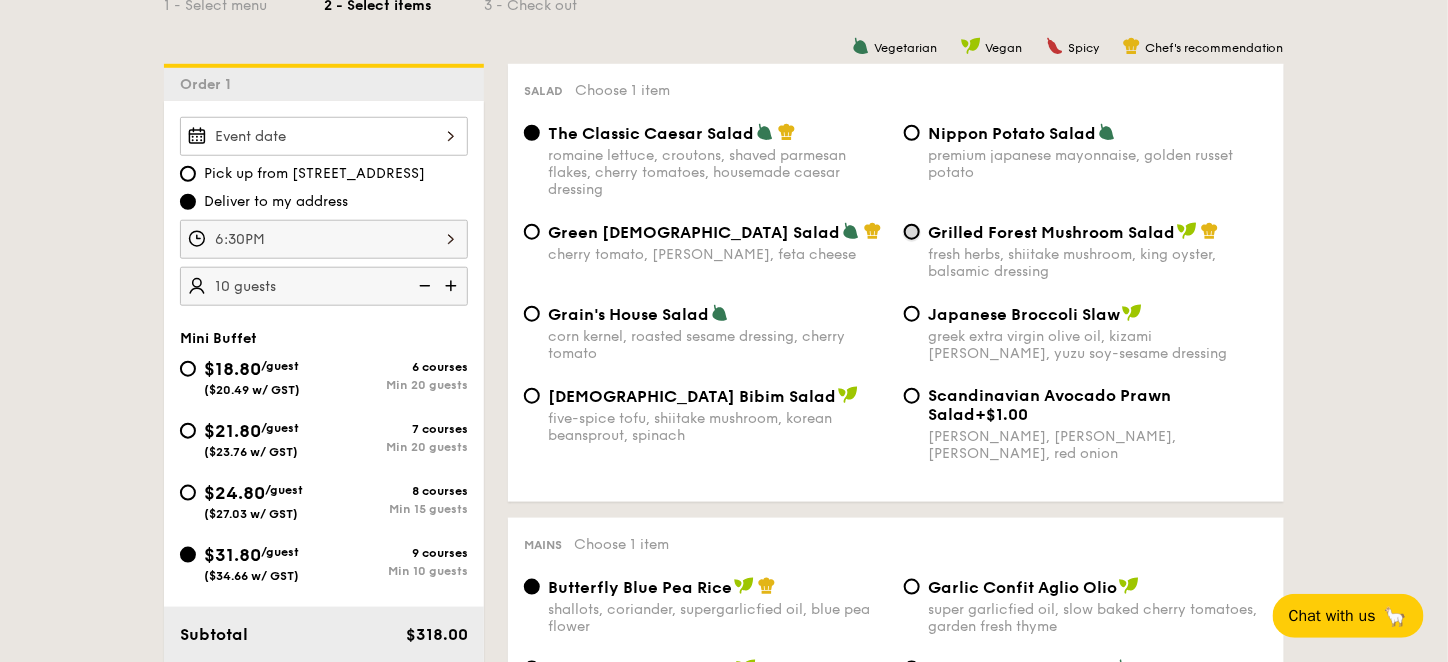 click on "Grilled Forest Mushroom Salad fresh herbs, shiitake mushroom, king oyster, balsamic dressing" at bounding box center [912, 232] 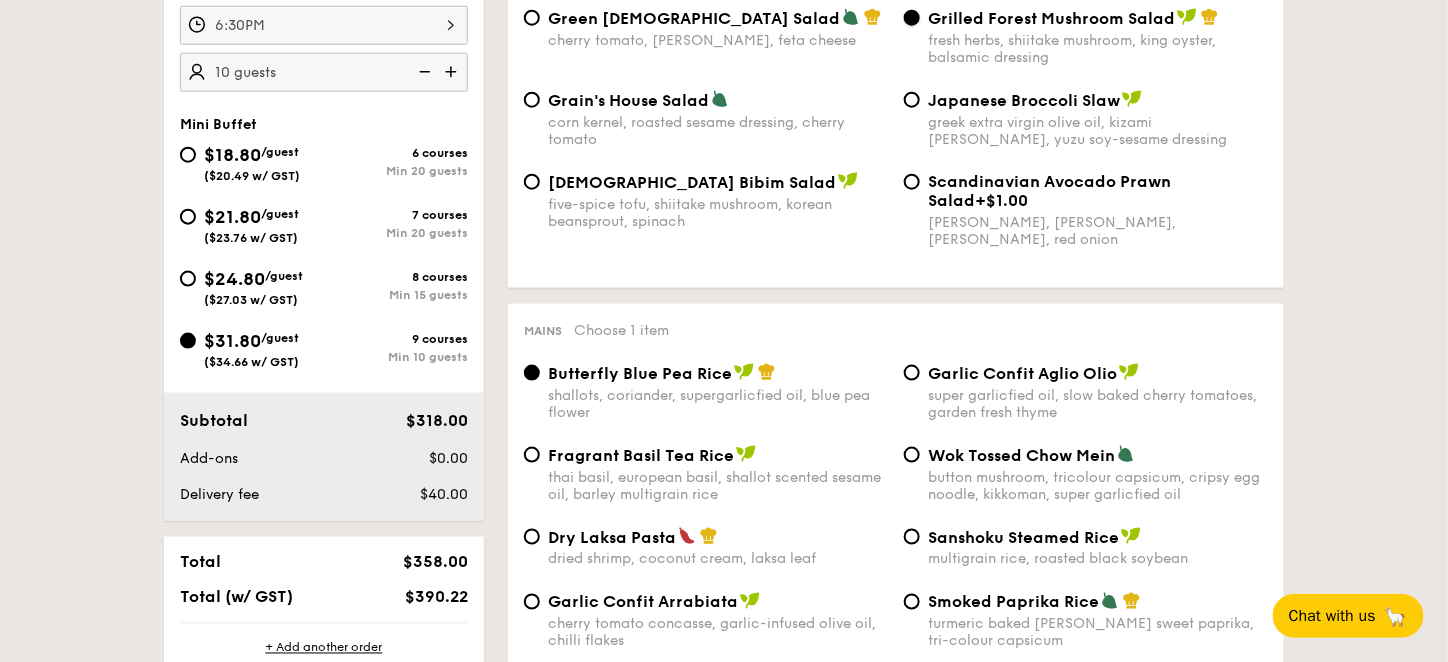 scroll, scrollTop: 800, scrollLeft: 0, axis: vertical 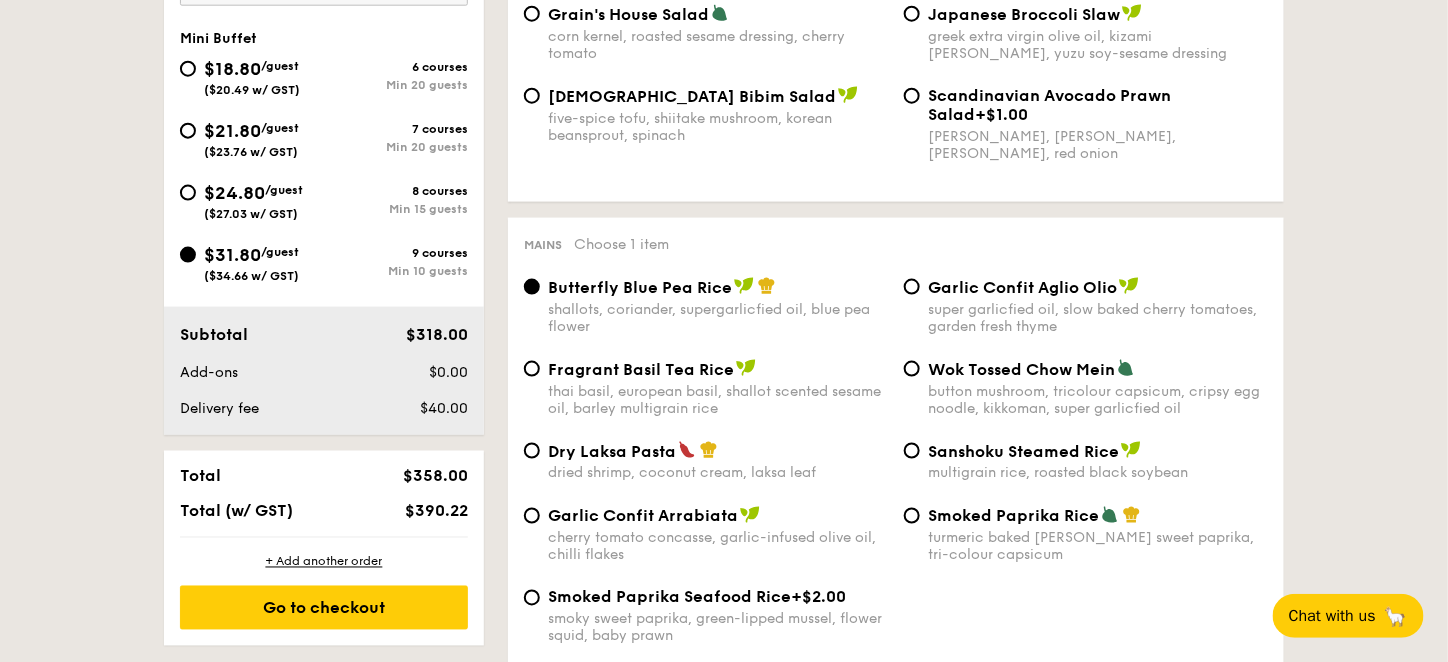 click on "Fragrant Basil Tea Rice thai basil, european basil, shallot scented sesame oil, barley multigrain rice" at bounding box center (706, 388) 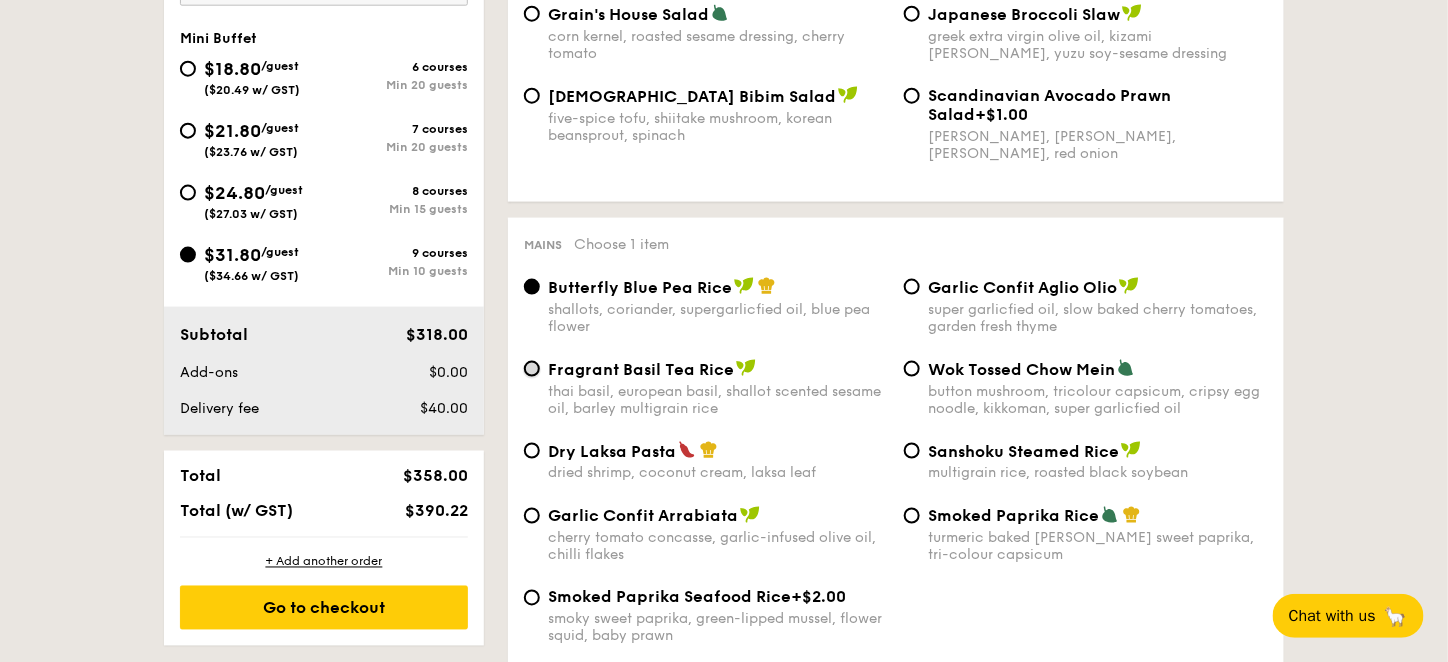 click on "Fragrant Basil Tea Rice thai basil, european basil, shallot scented sesame oil, barley multigrain rice" at bounding box center [532, 369] 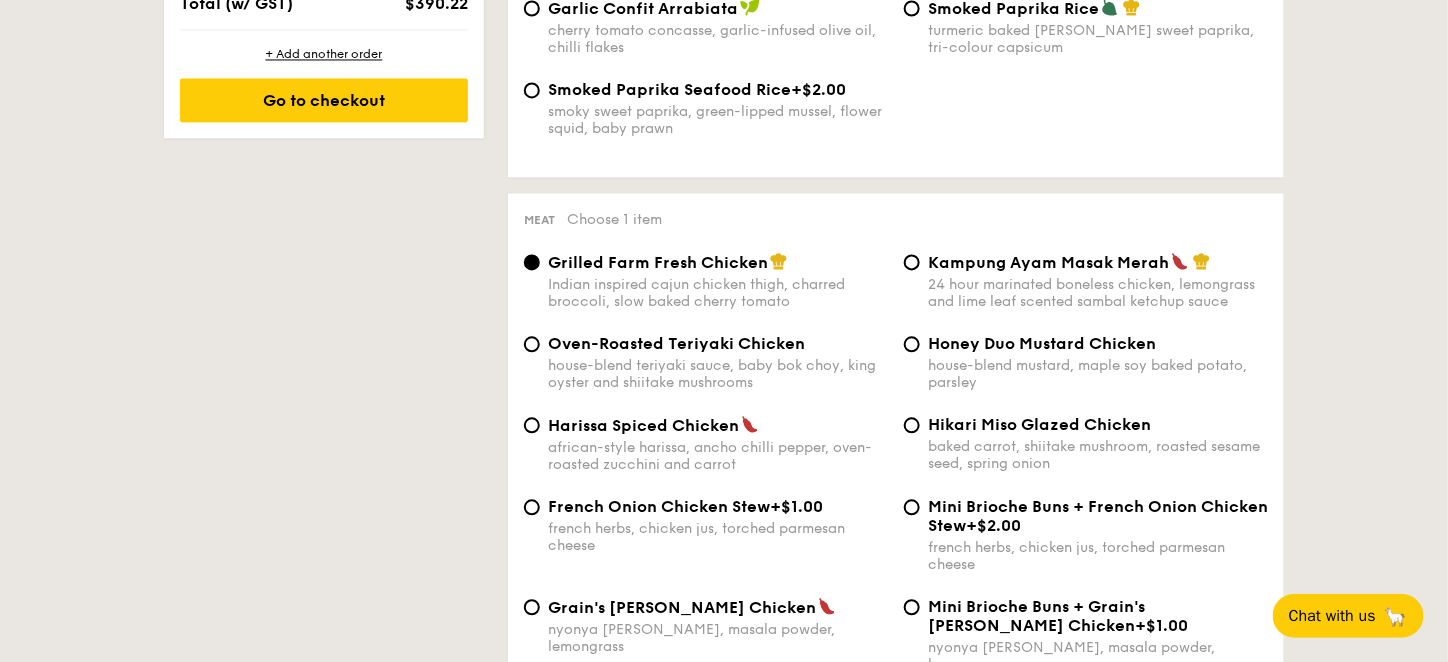 scroll, scrollTop: 1400, scrollLeft: 0, axis: vertical 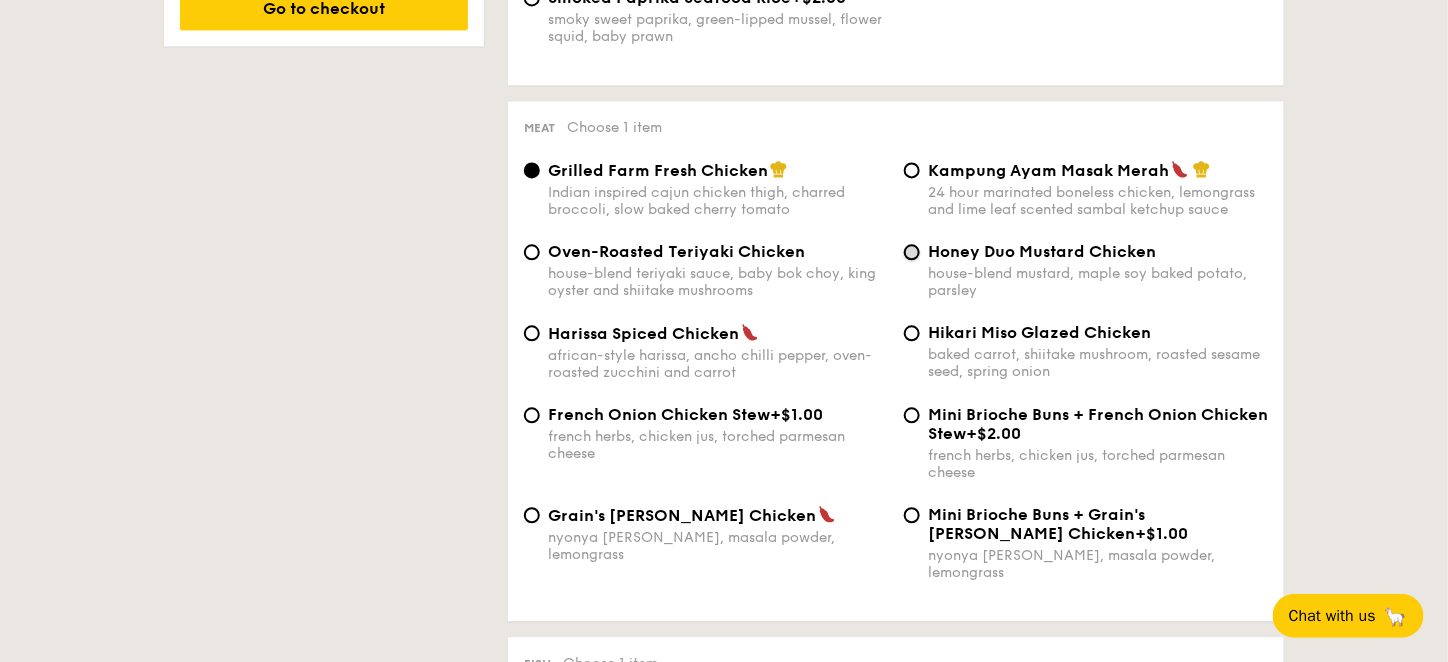 click on "Honey Duo Mustard Chicken house-blend mustard, maple soy baked potato, parsley" at bounding box center [912, 252] 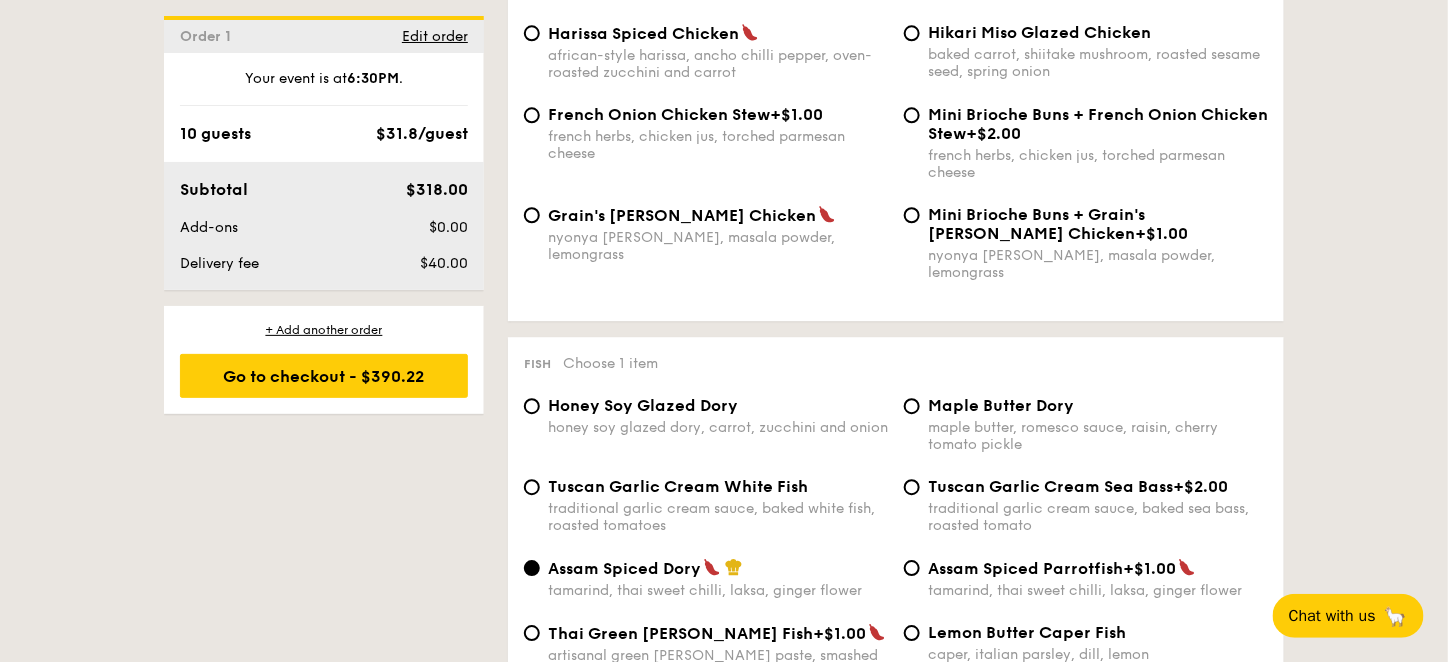 scroll, scrollTop: 2000, scrollLeft: 0, axis: vertical 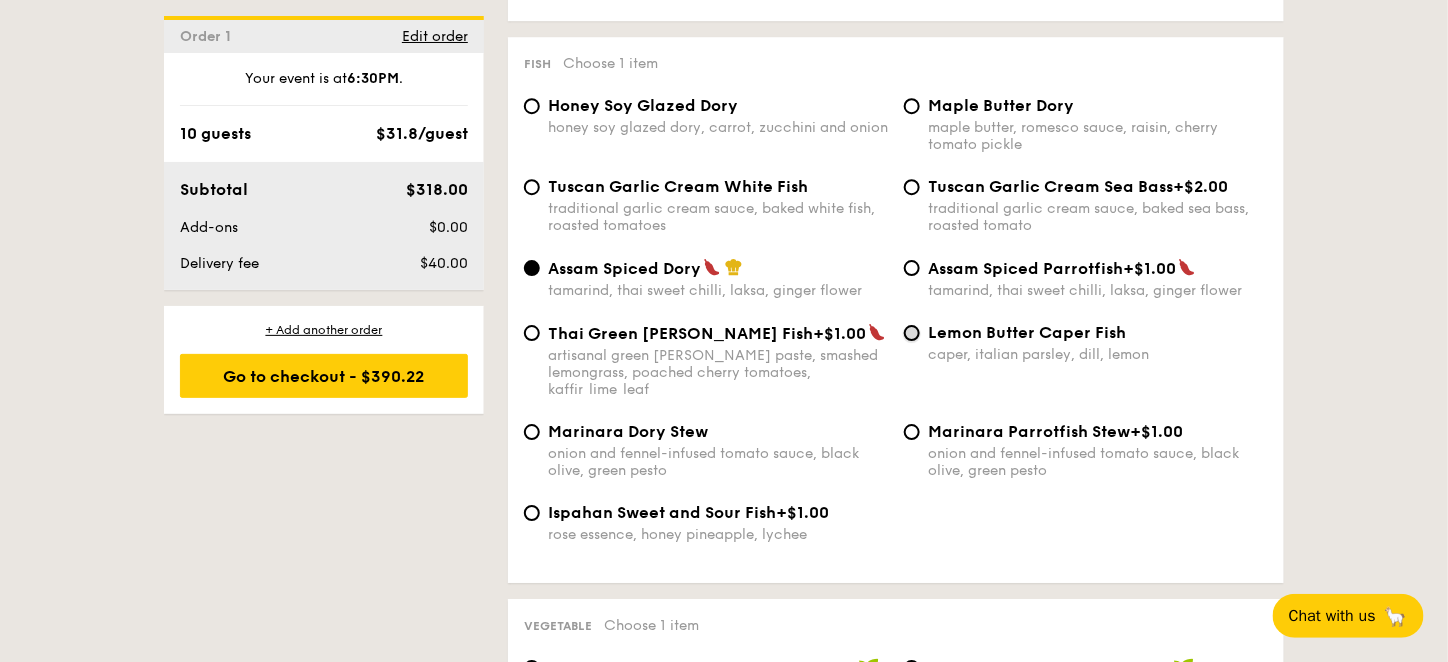 click on "Lemon Butter Caper Fish caper, italian parsley, dill, lemon" at bounding box center (912, 333) 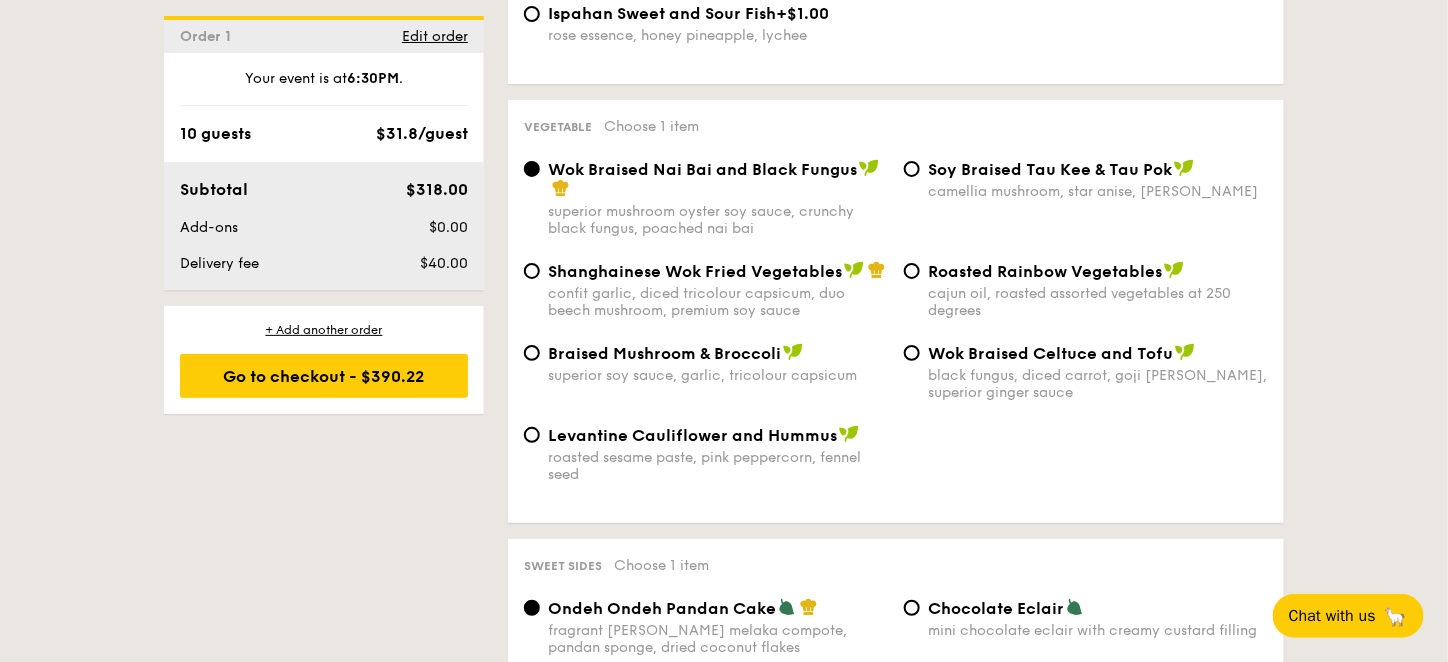 scroll, scrollTop: 2500, scrollLeft: 0, axis: vertical 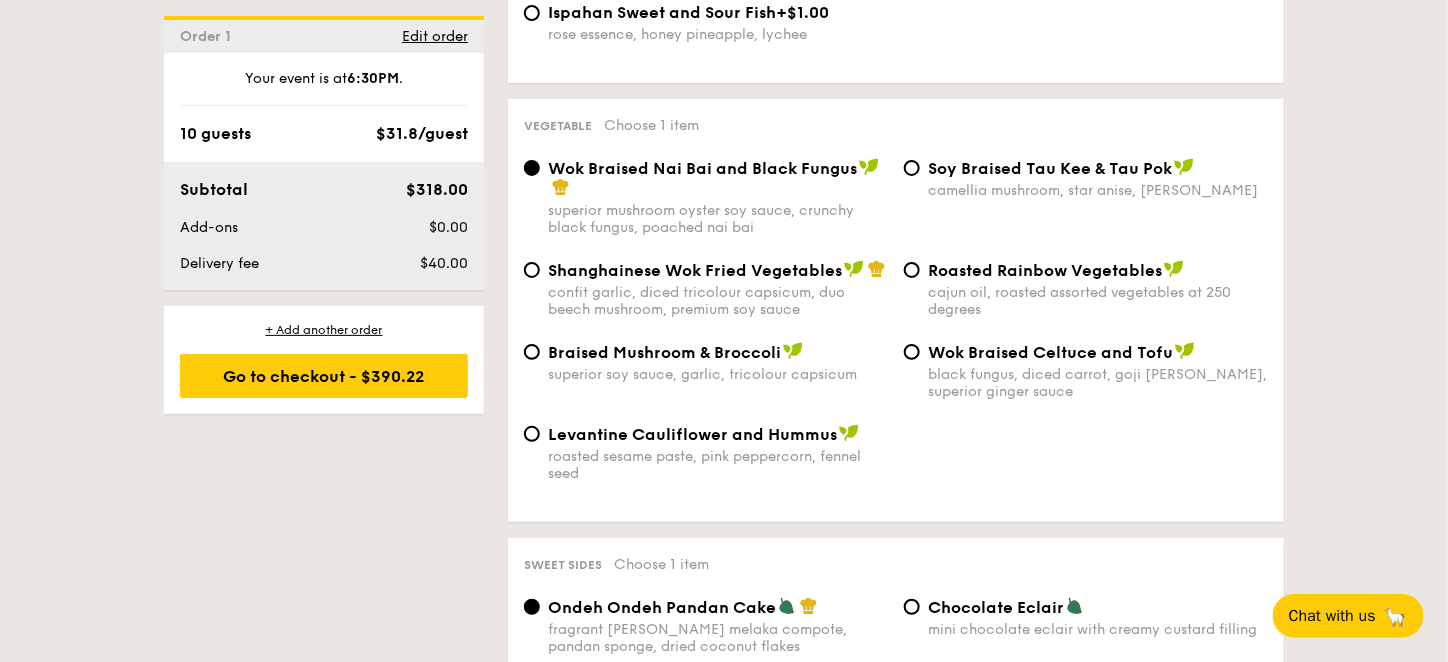 click on "Roasted Rainbow Vegetables cajun oil, roasted assorted vegetables at 250 degrees" at bounding box center (1086, 289) 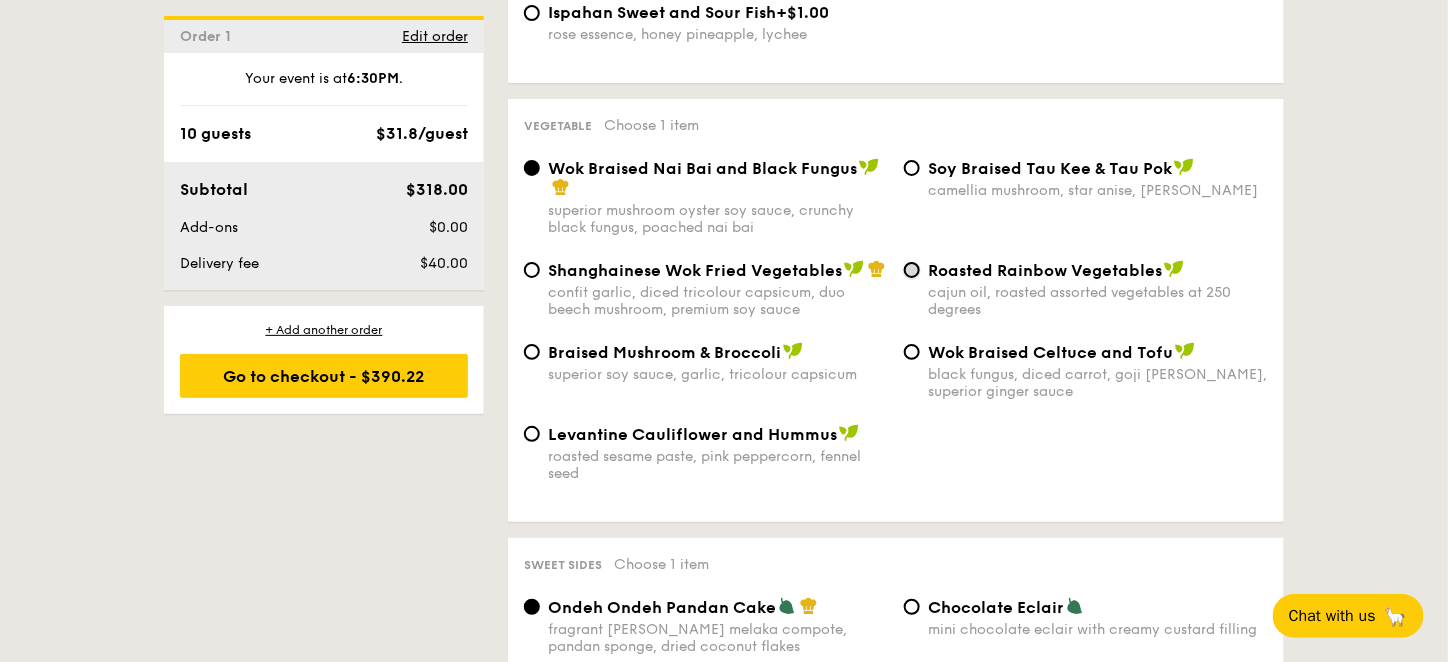 click on "Roasted Rainbow Vegetables cajun oil, roasted assorted vegetables at 250 degrees" at bounding box center (912, 270) 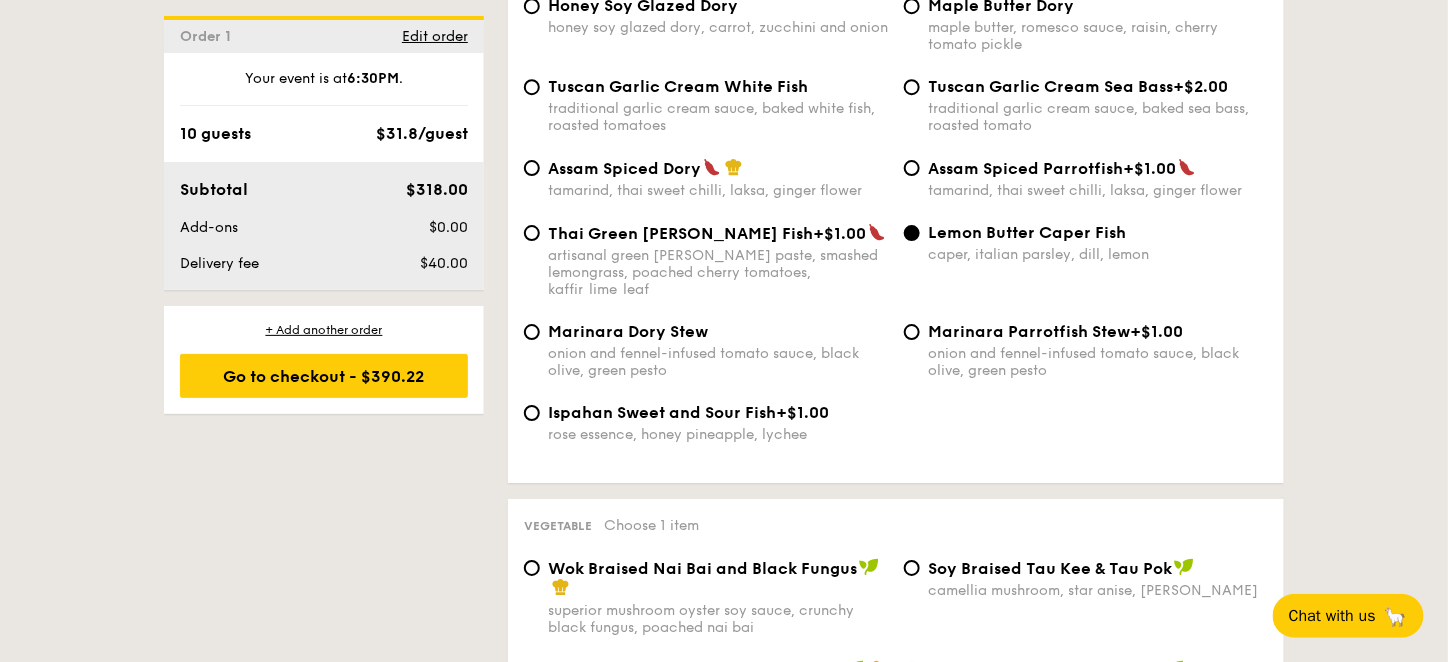 scroll, scrollTop: 2500, scrollLeft: 0, axis: vertical 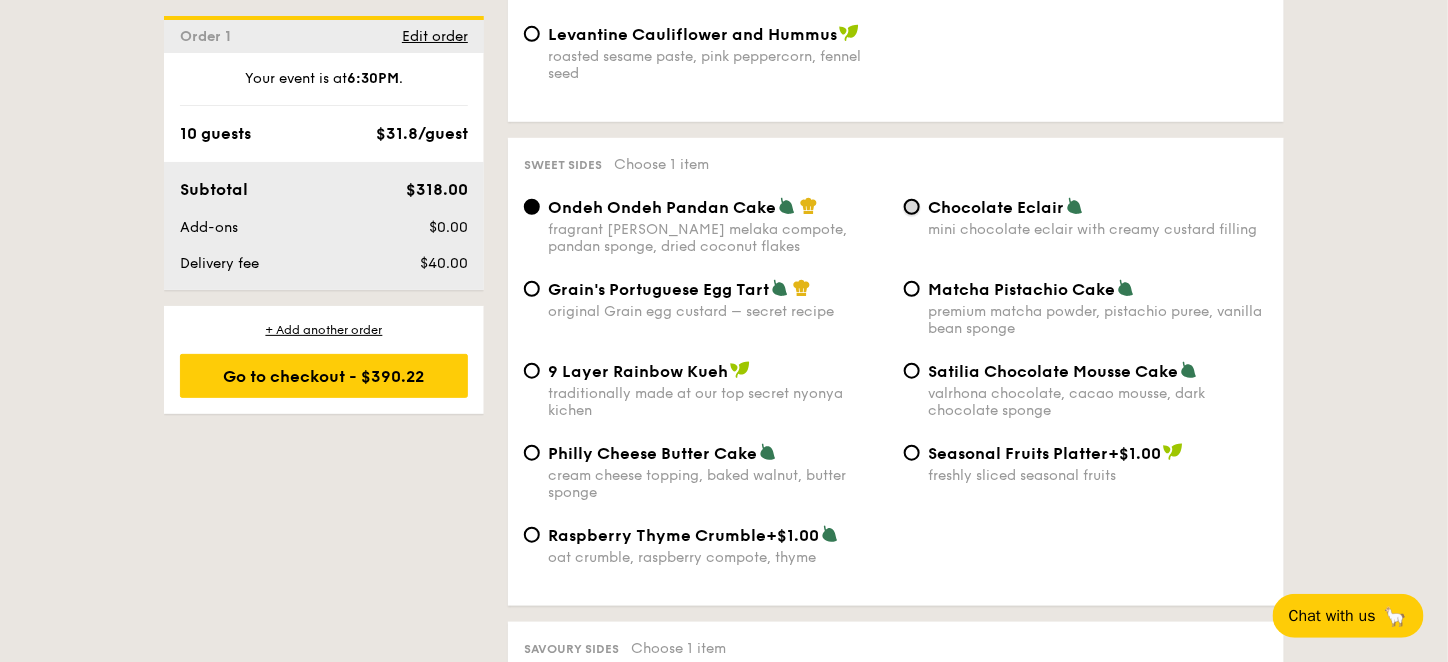 click on "Chocolate Eclair mini chocolate eclair with creamy custard filling" at bounding box center [912, 207] 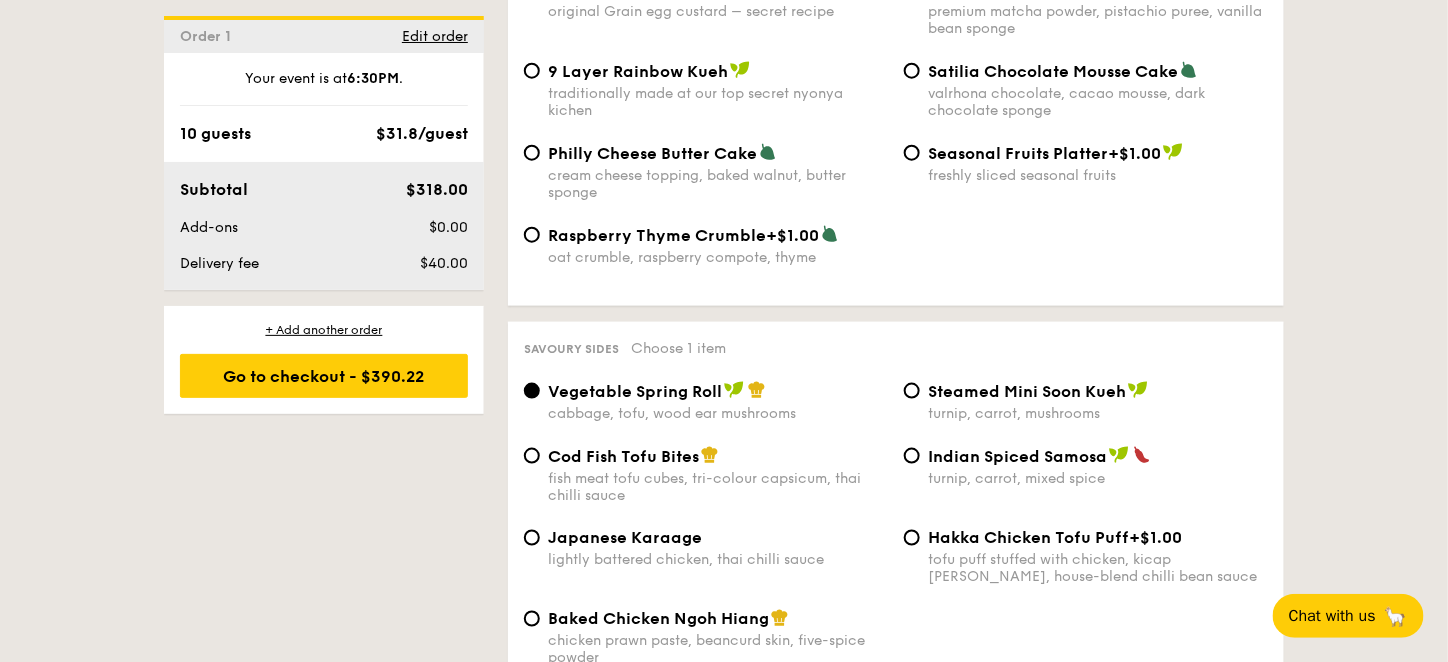 scroll, scrollTop: 3300, scrollLeft: 0, axis: vertical 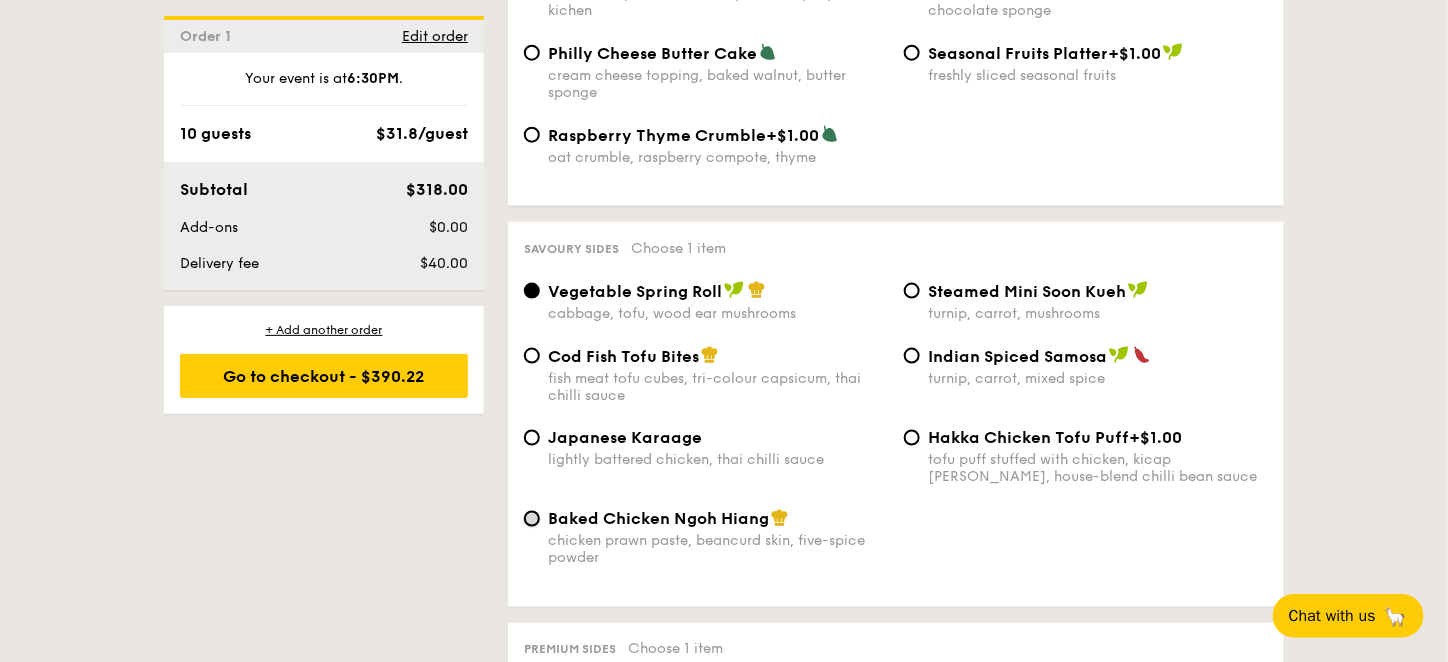 click on "Baked Chicken Ngoh Hiang chicken prawn paste, beancurd skin, five-spice powder" at bounding box center (532, 519) 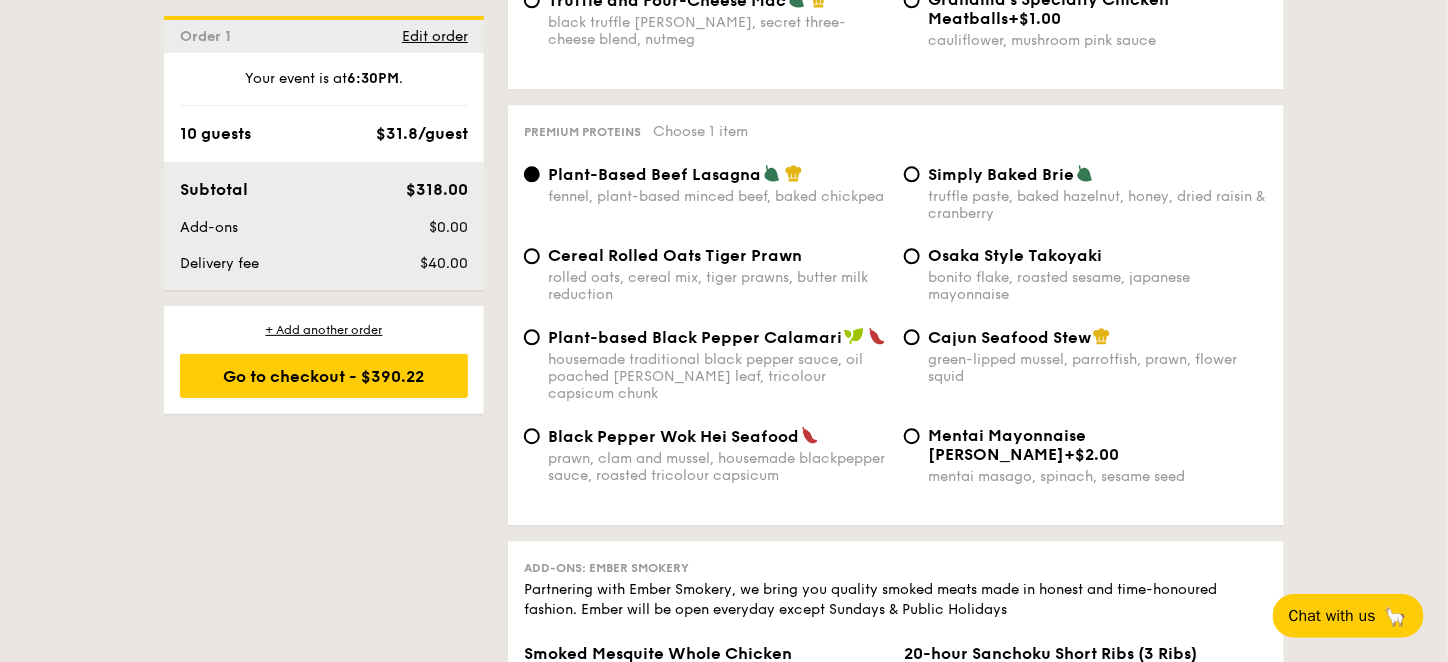 scroll, scrollTop: 4200, scrollLeft: 0, axis: vertical 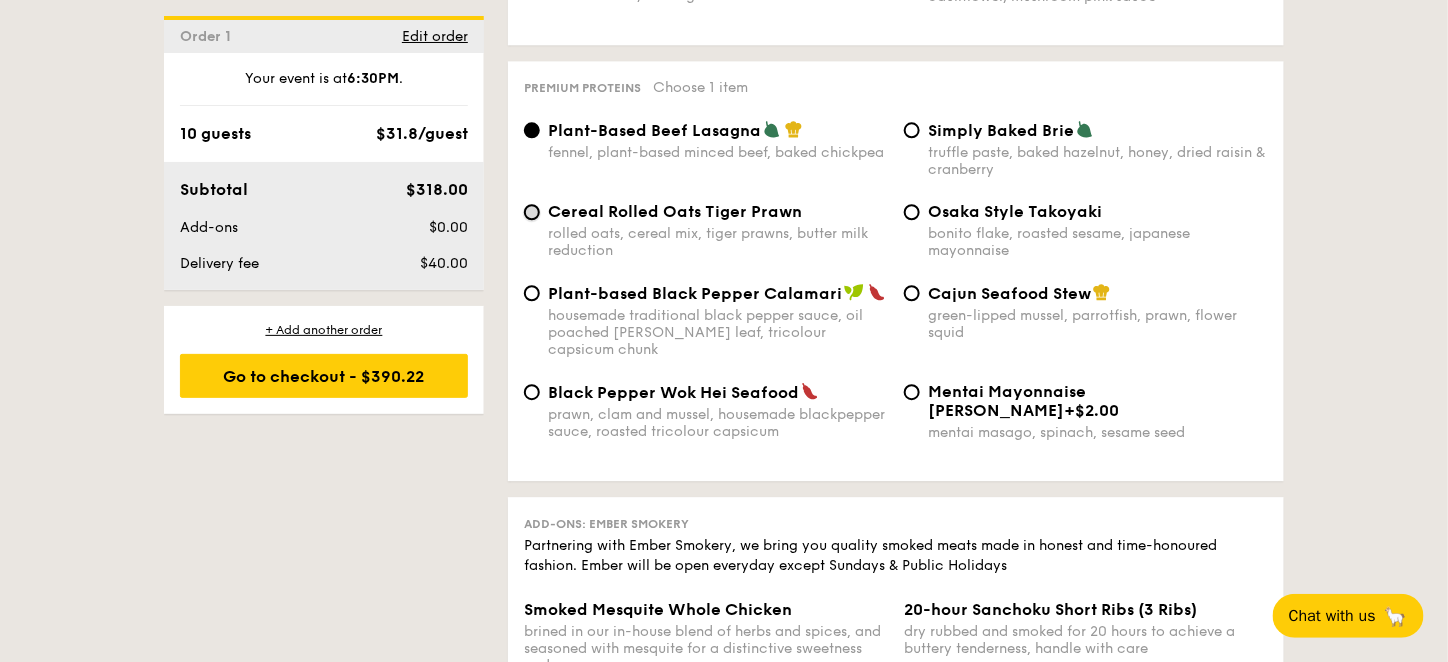 click on "Cereal Rolled Oats Tiger Prawn rolled oats, cereal mix, tiger prawns, butter milk reduction" at bounding box center [532, 212] 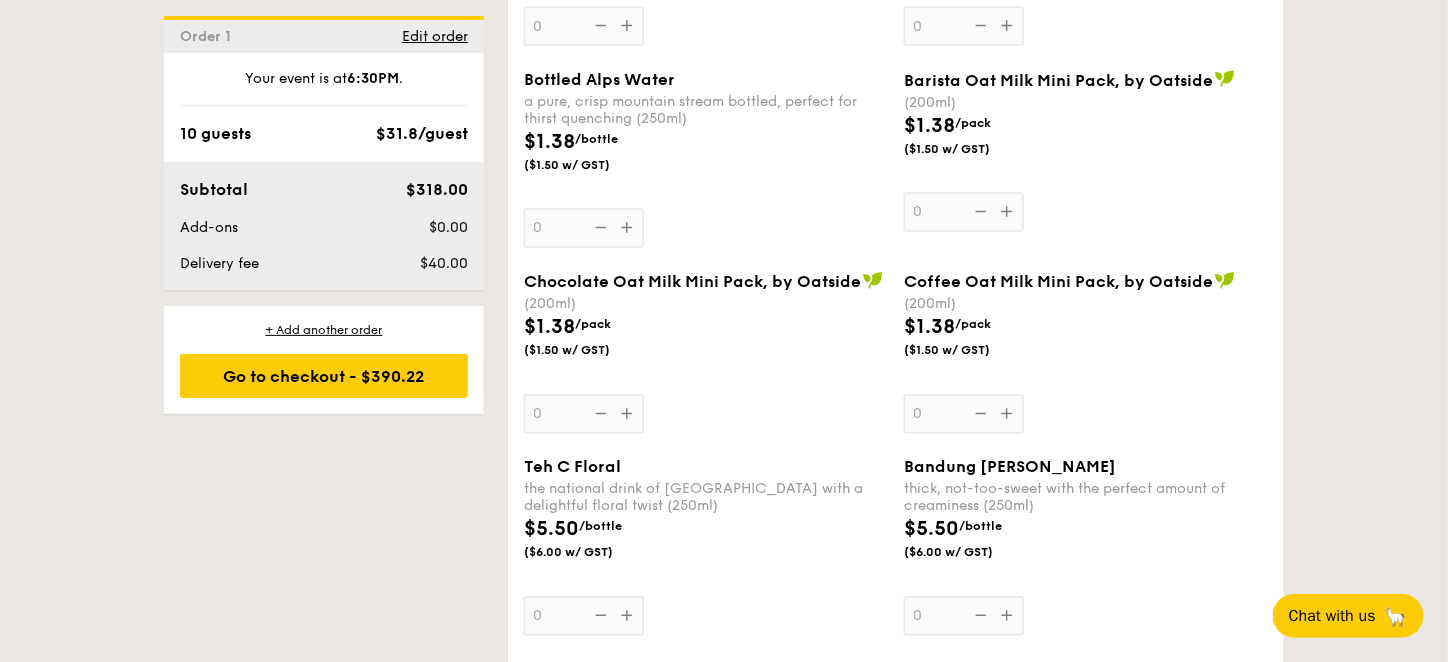 scroll, scrollTop: 6100, scrollLeft: 0, axis: vertical 